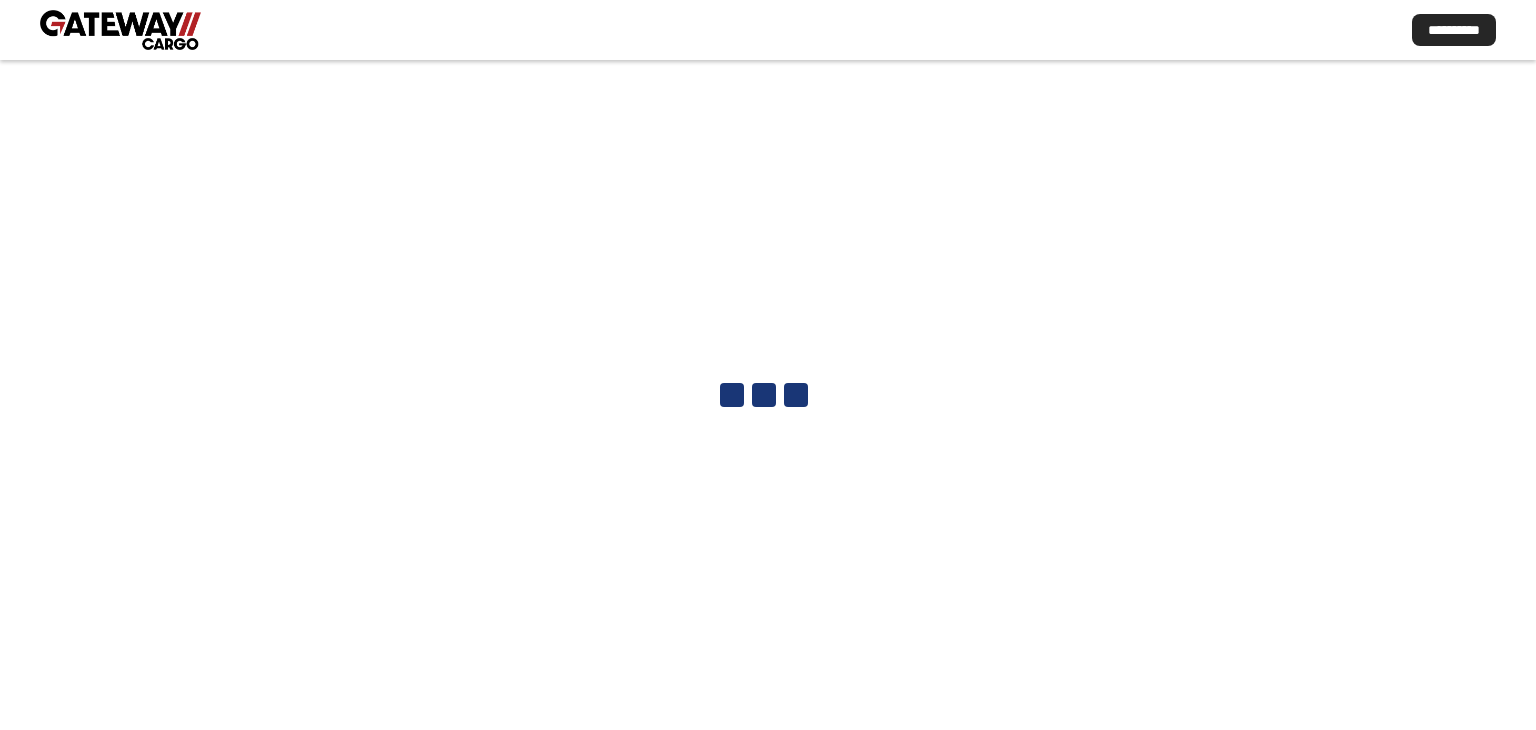 scroll, scrollTop: 0, scrollLeft: 0, axis: both 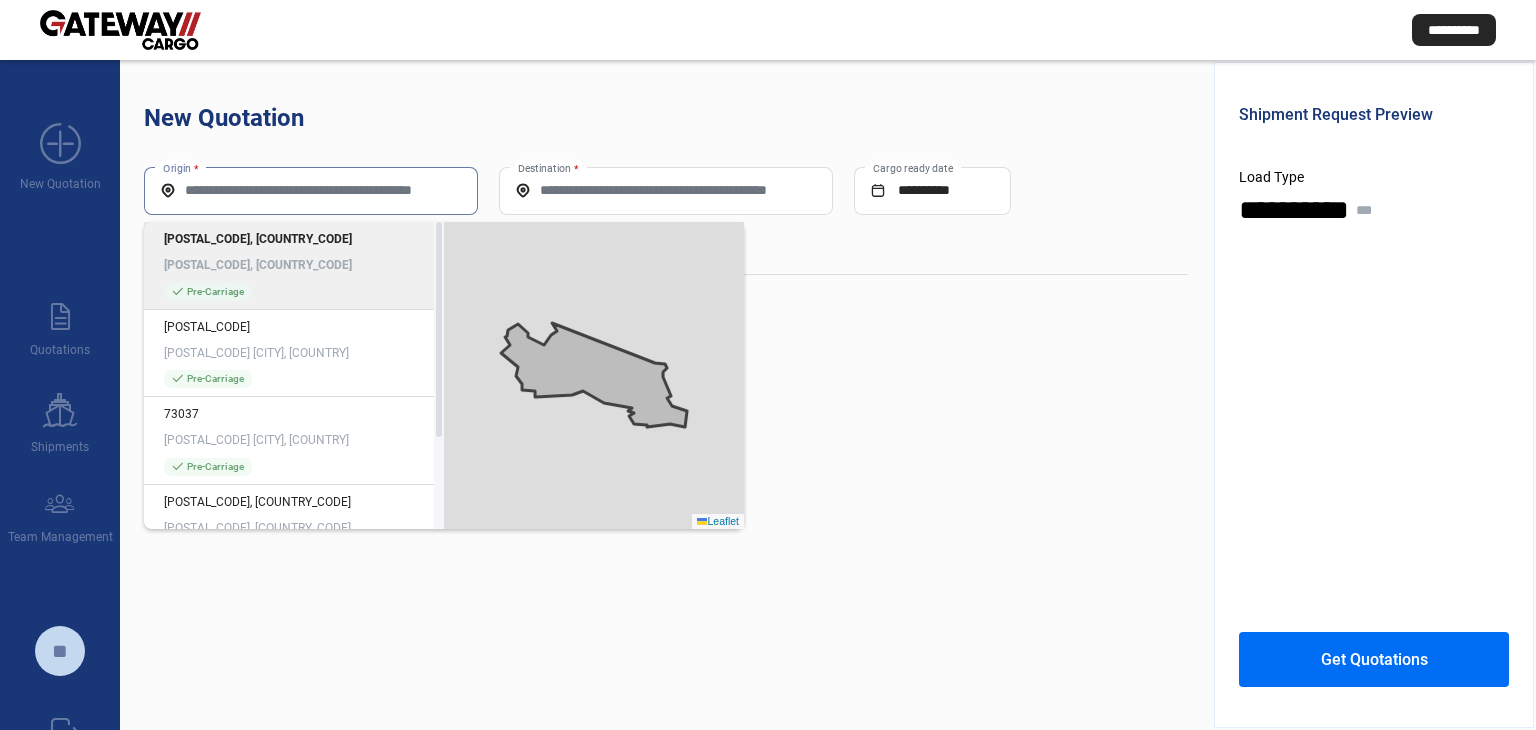 click on "Origin *" at bounding box center [311, 190] 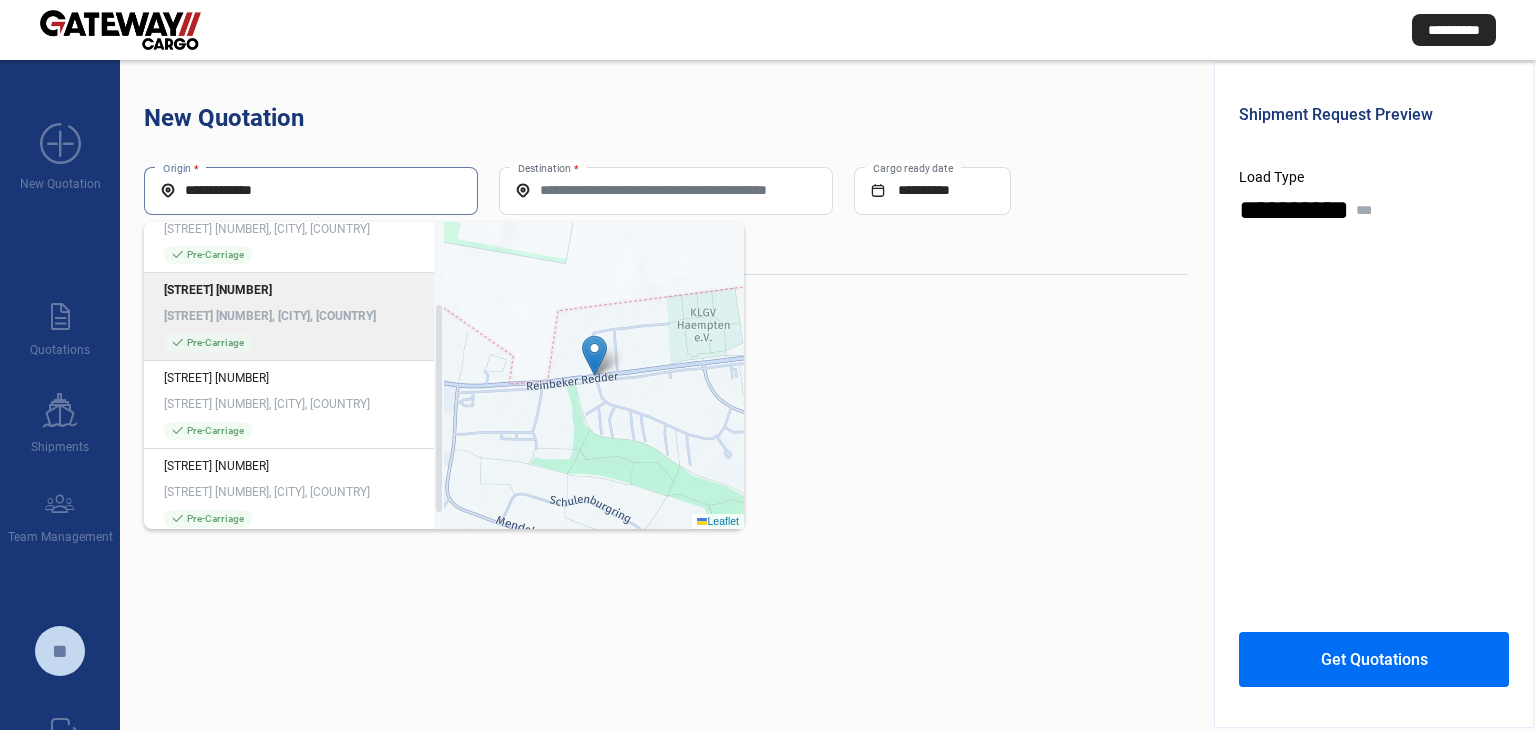 scroll, scrollTop: 0, scrollLeft: 0, axis: both 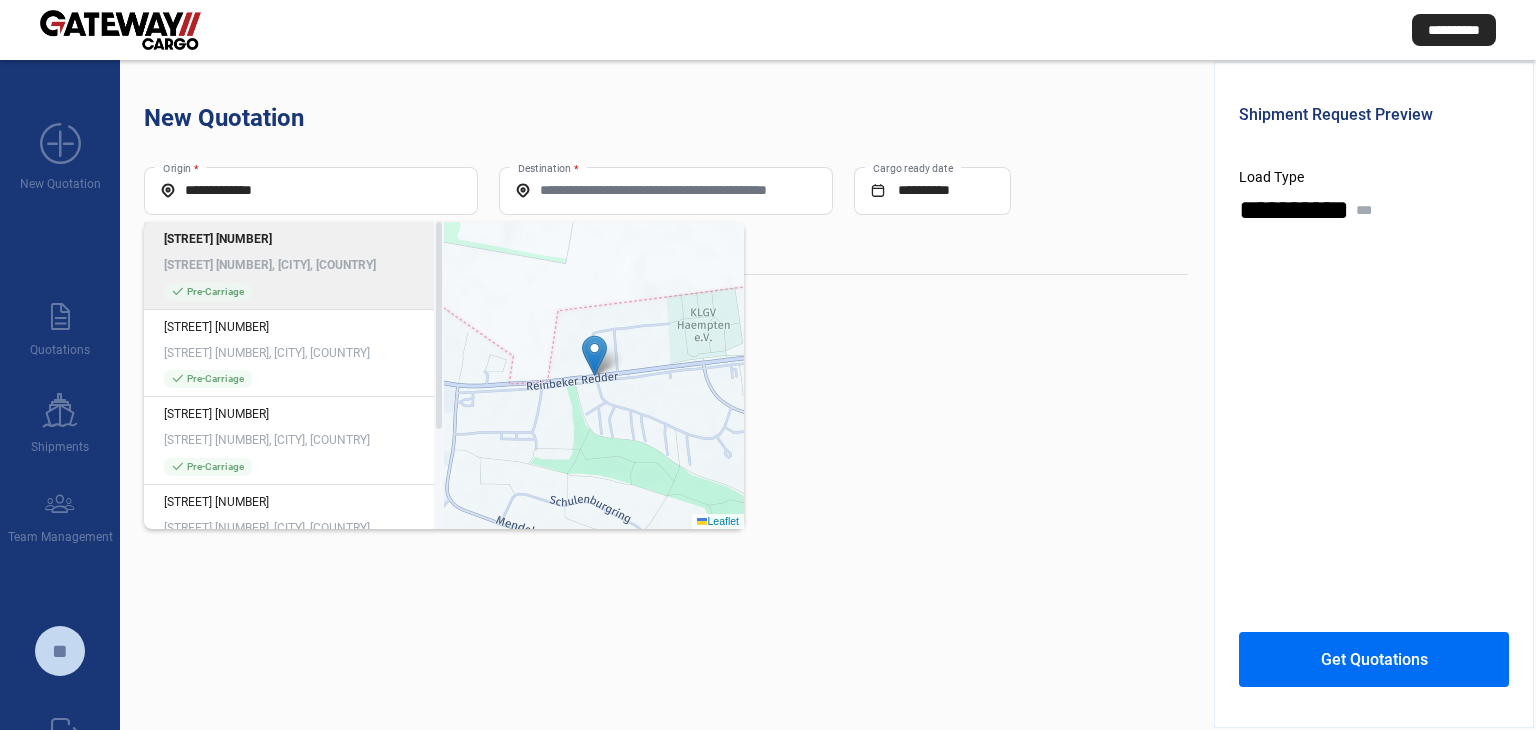 click on "**********" 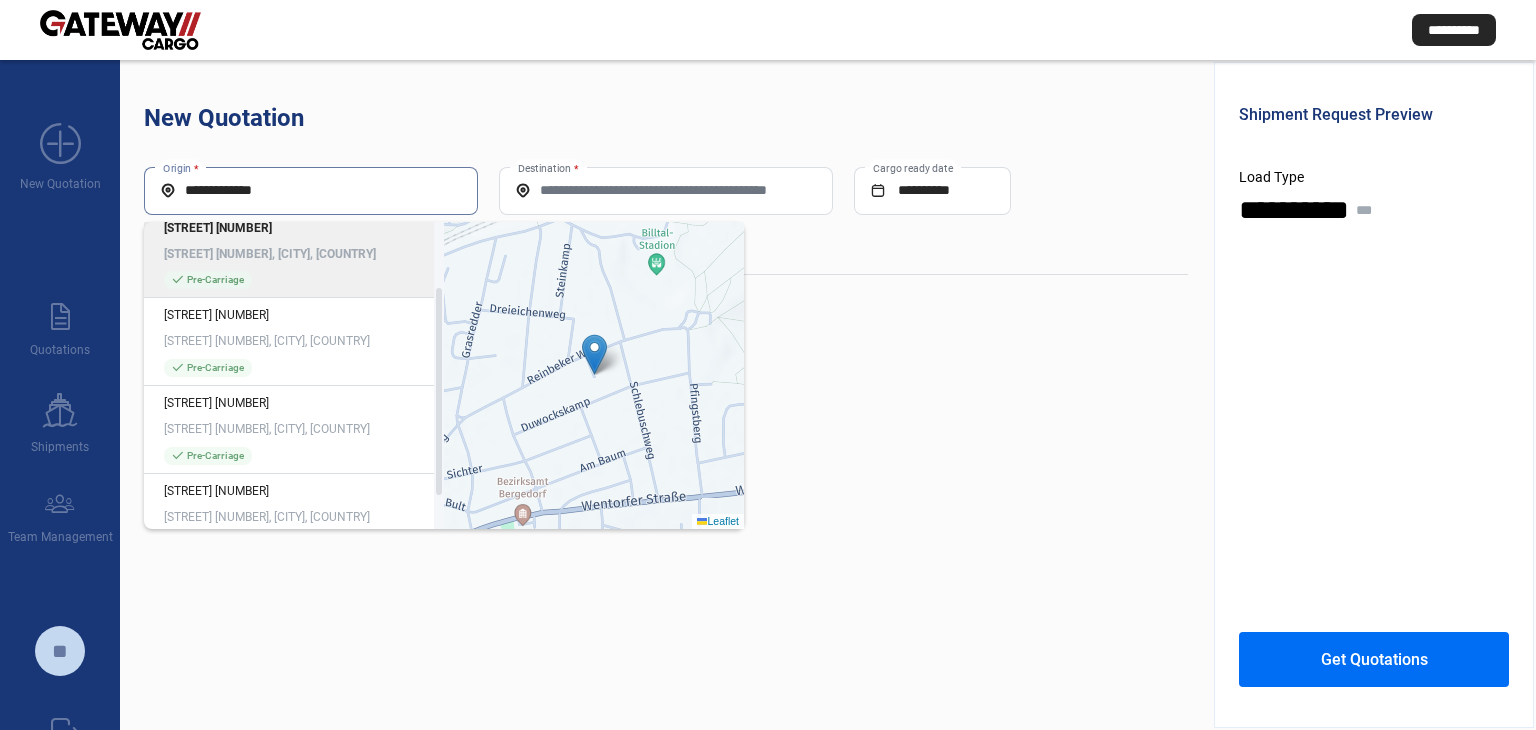 scroll, scrollTop: 148, scrollLeft: 0, axis: vertical 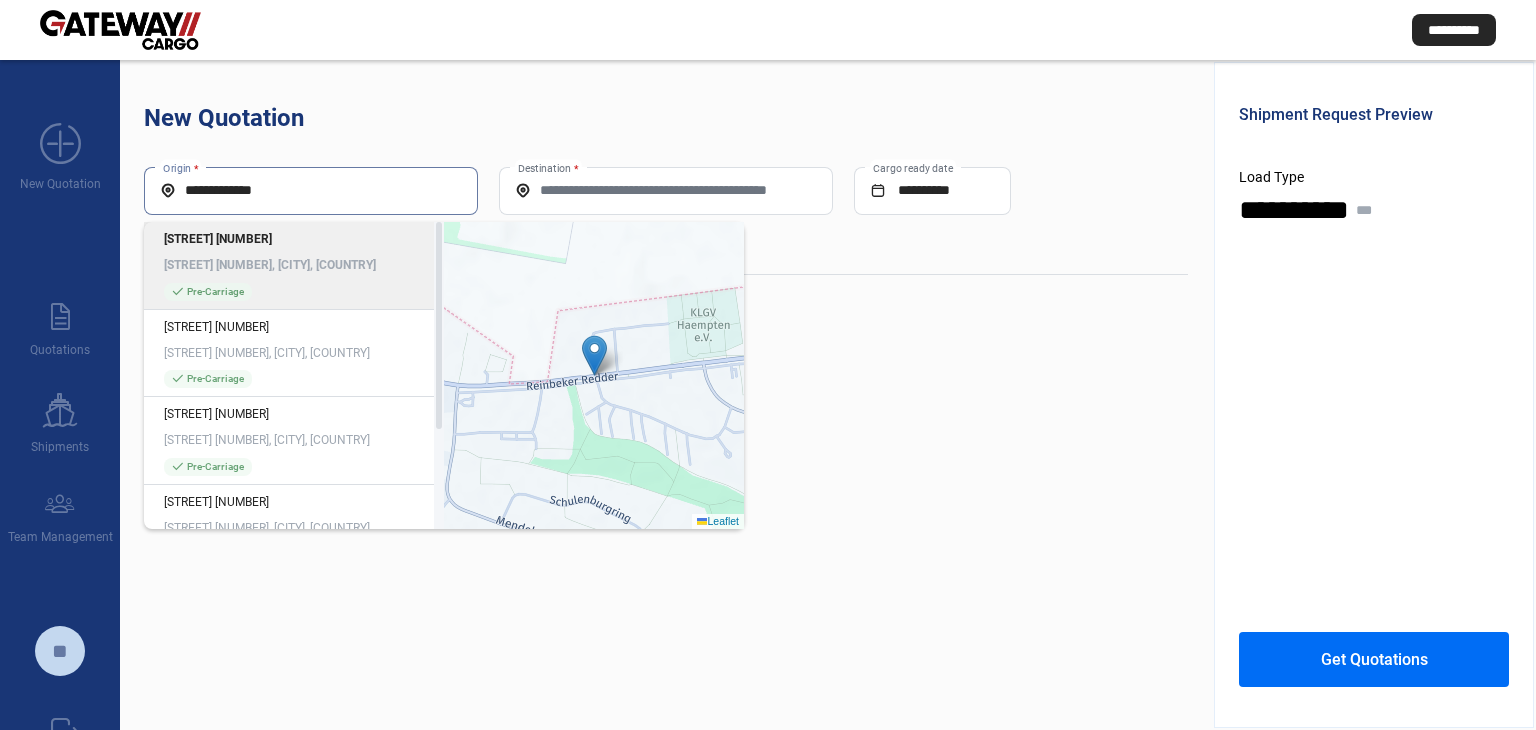 click on "[STREET] [NUMBER], [CITY], [COUNTRY]" 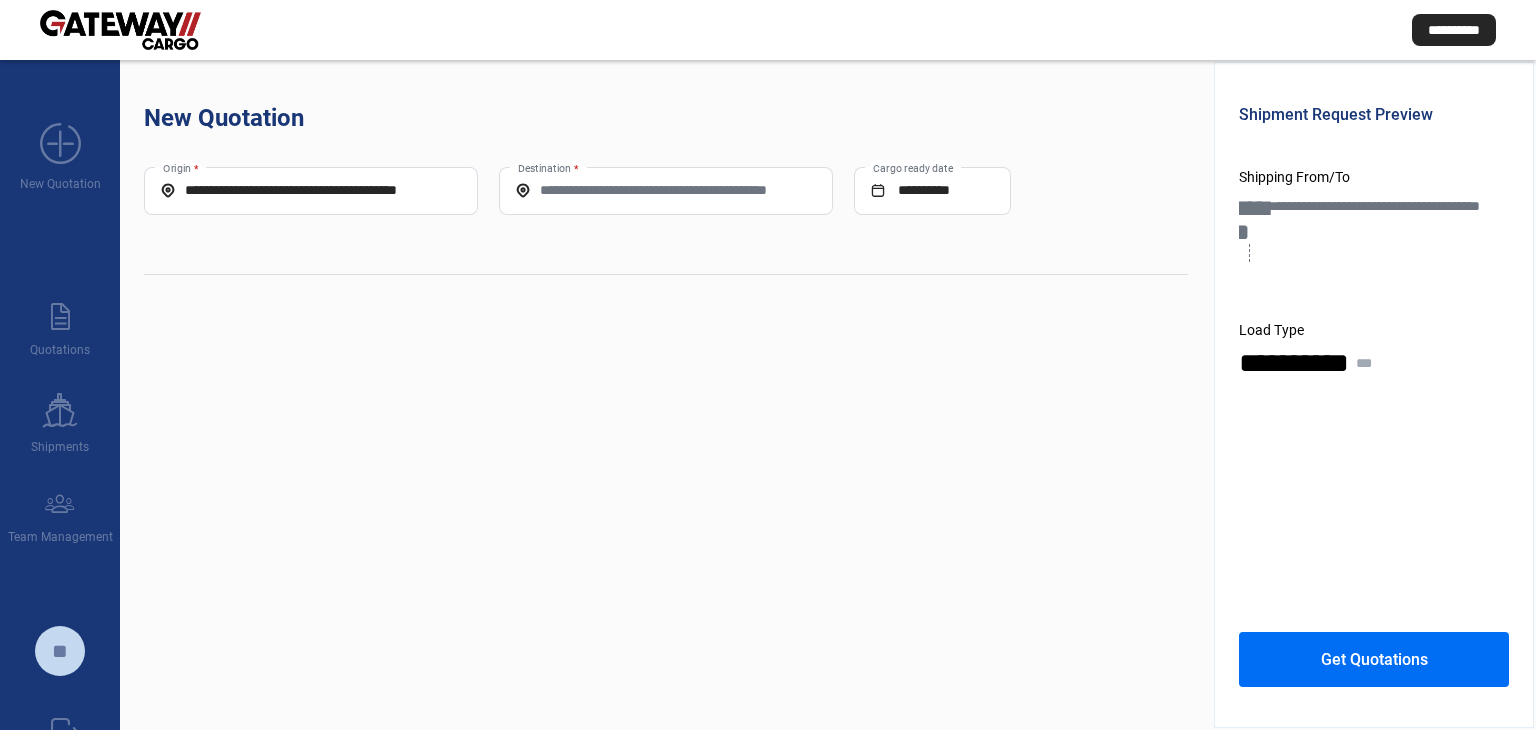 click on "Destination *" at bounding box center [666, 190] 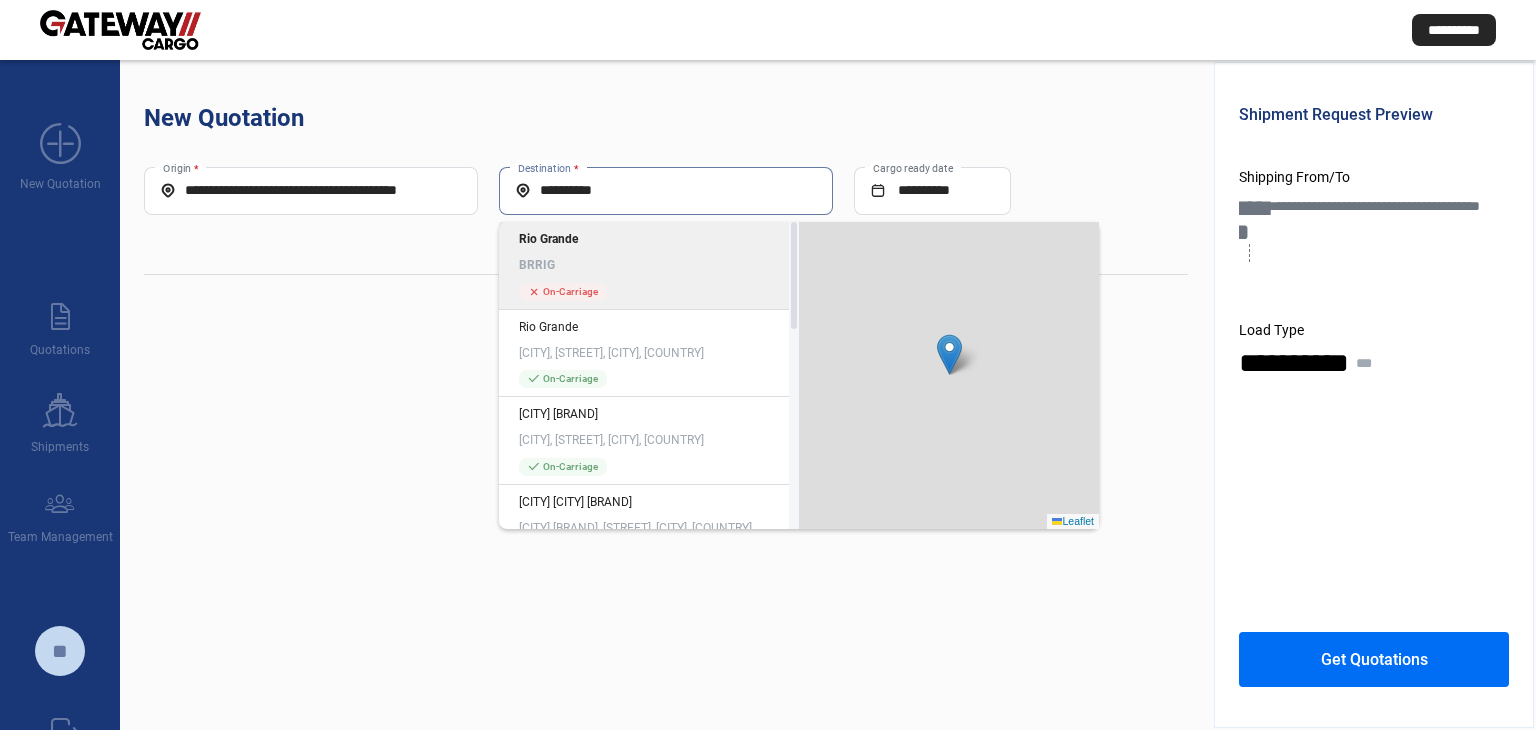 click on "BRRIG" 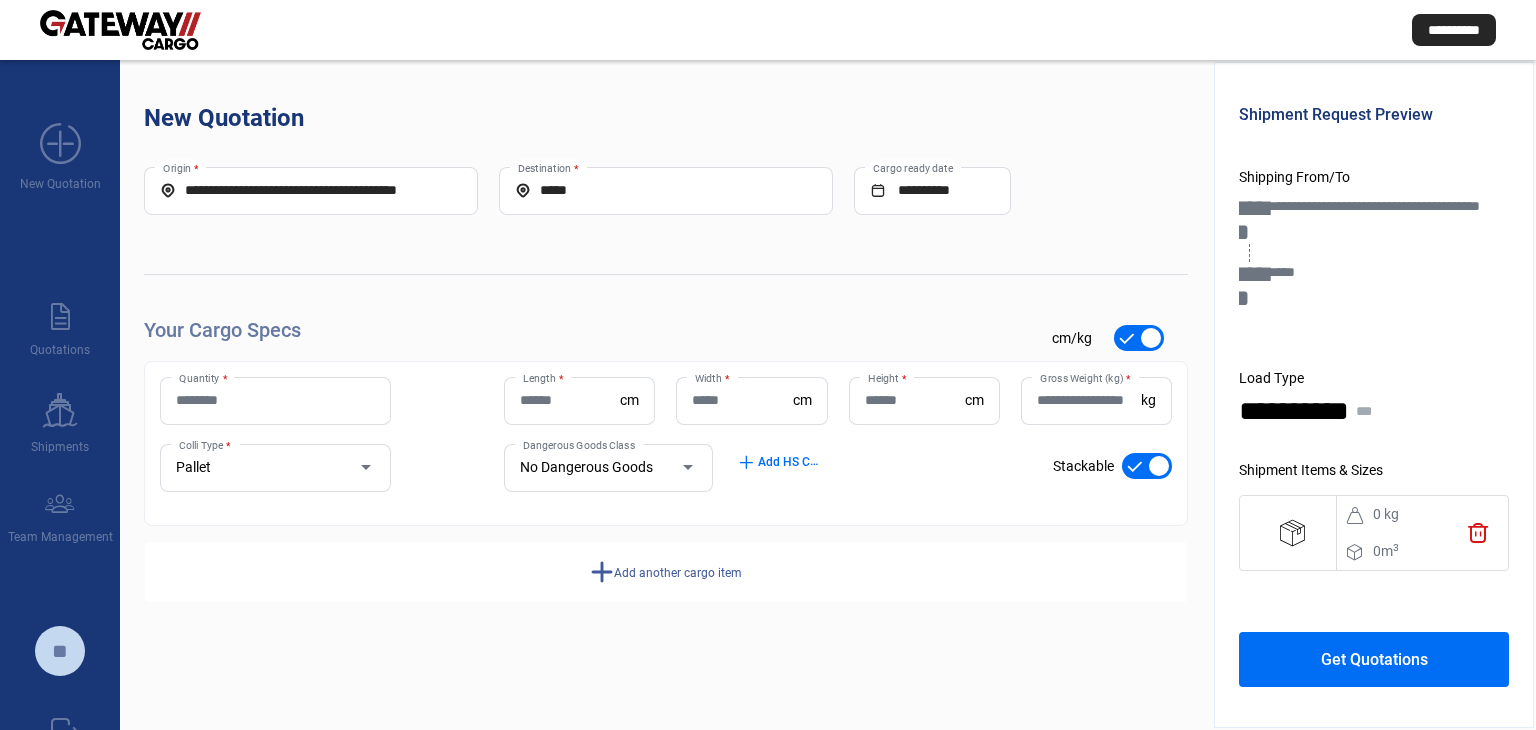 click on "Quantity *" at bounding box center [275, 400] 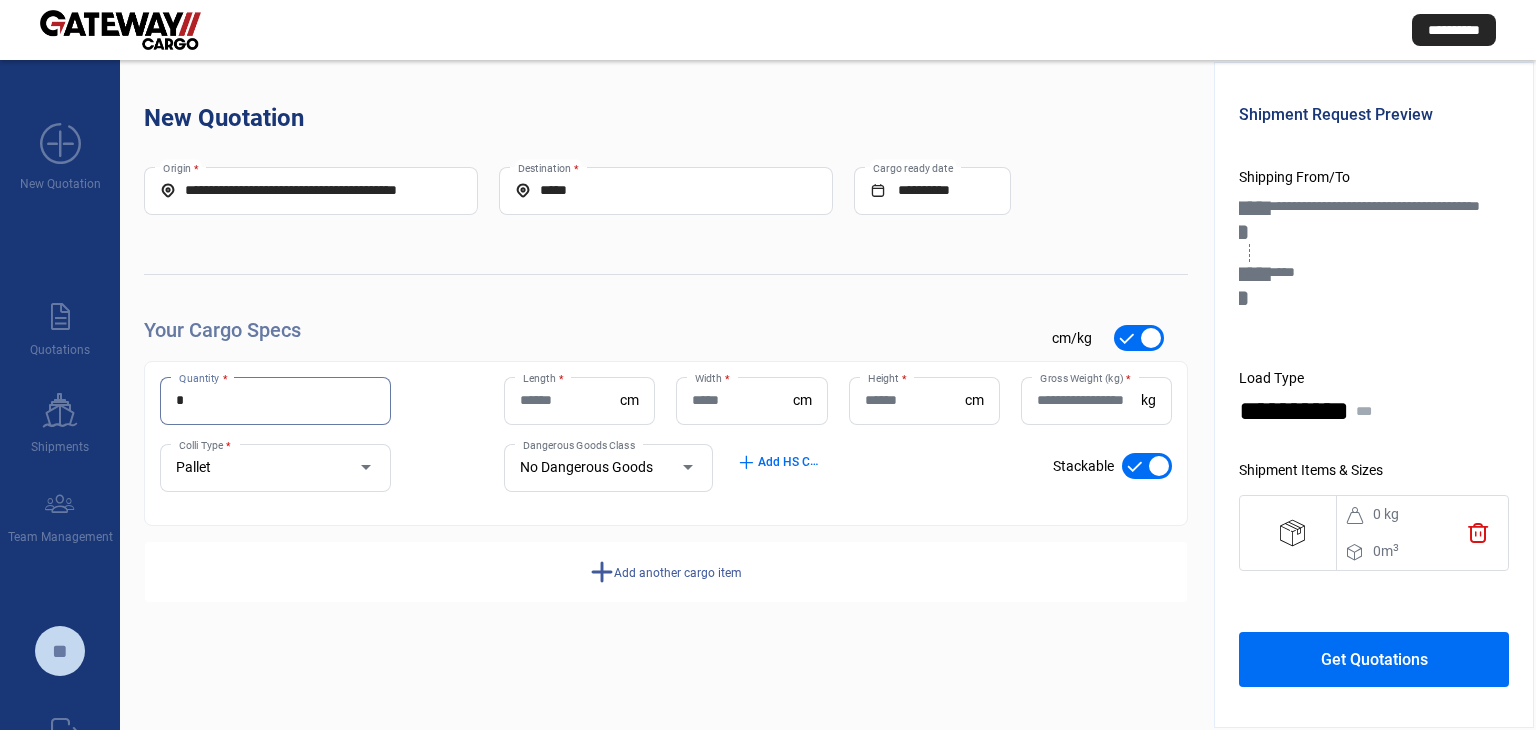 type on "*" 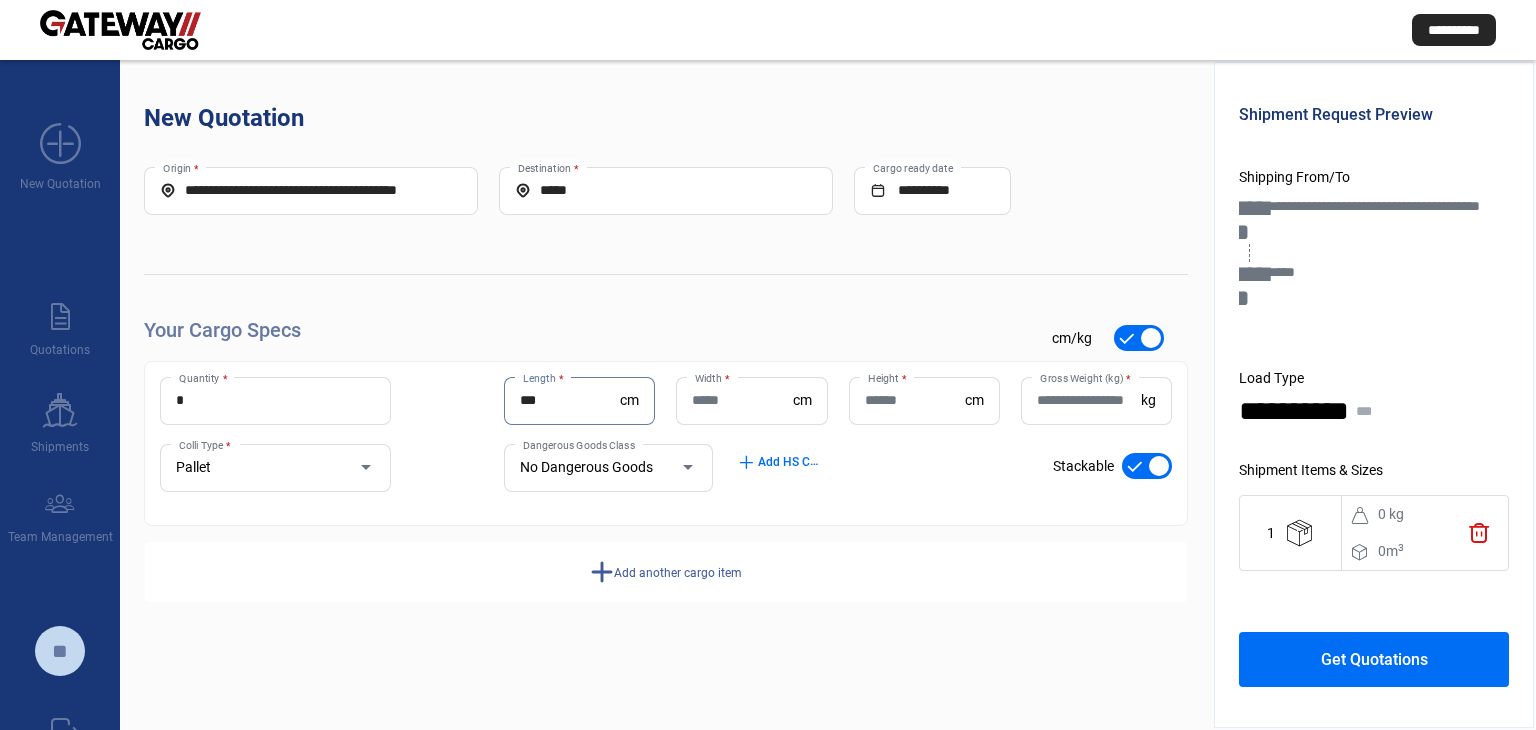 type on "***" 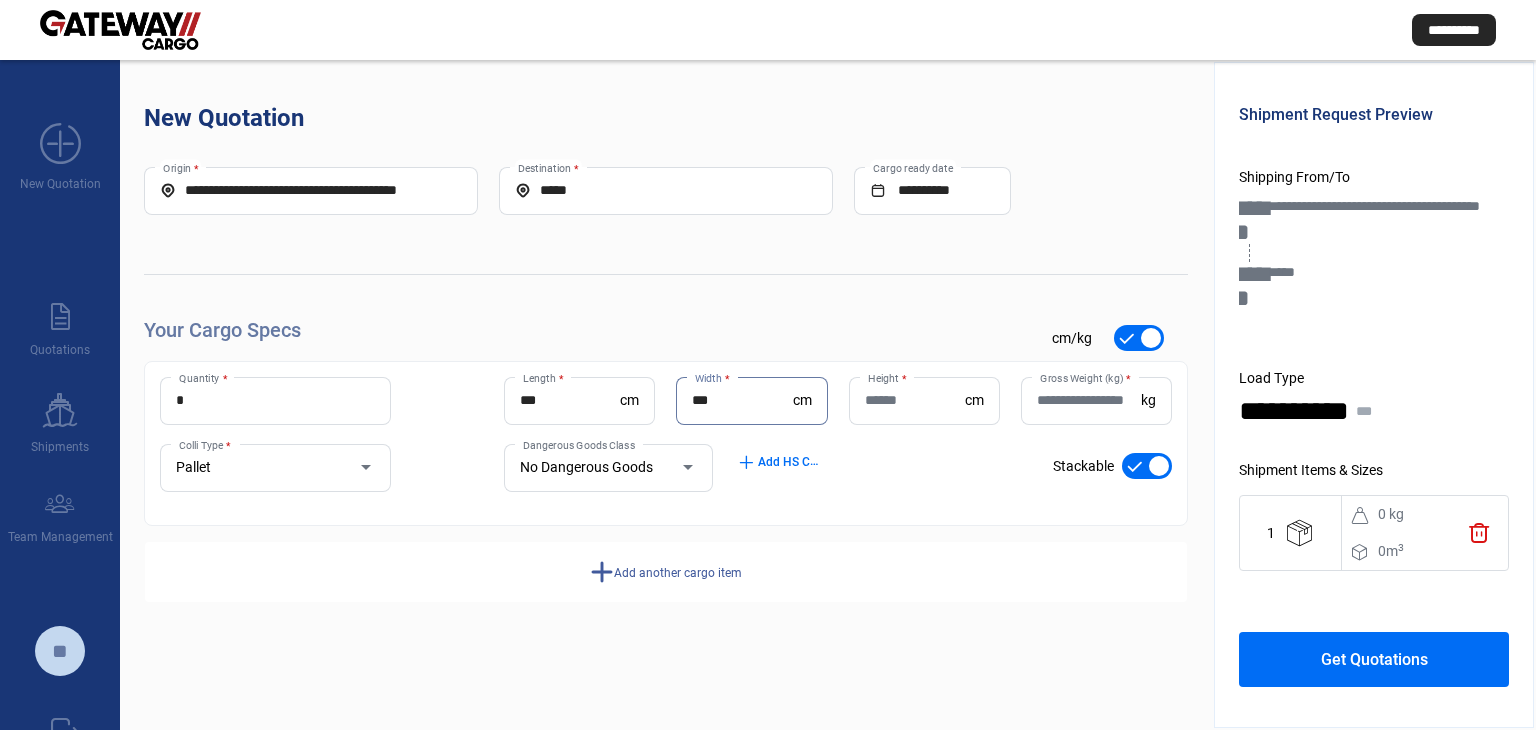 type on "***" 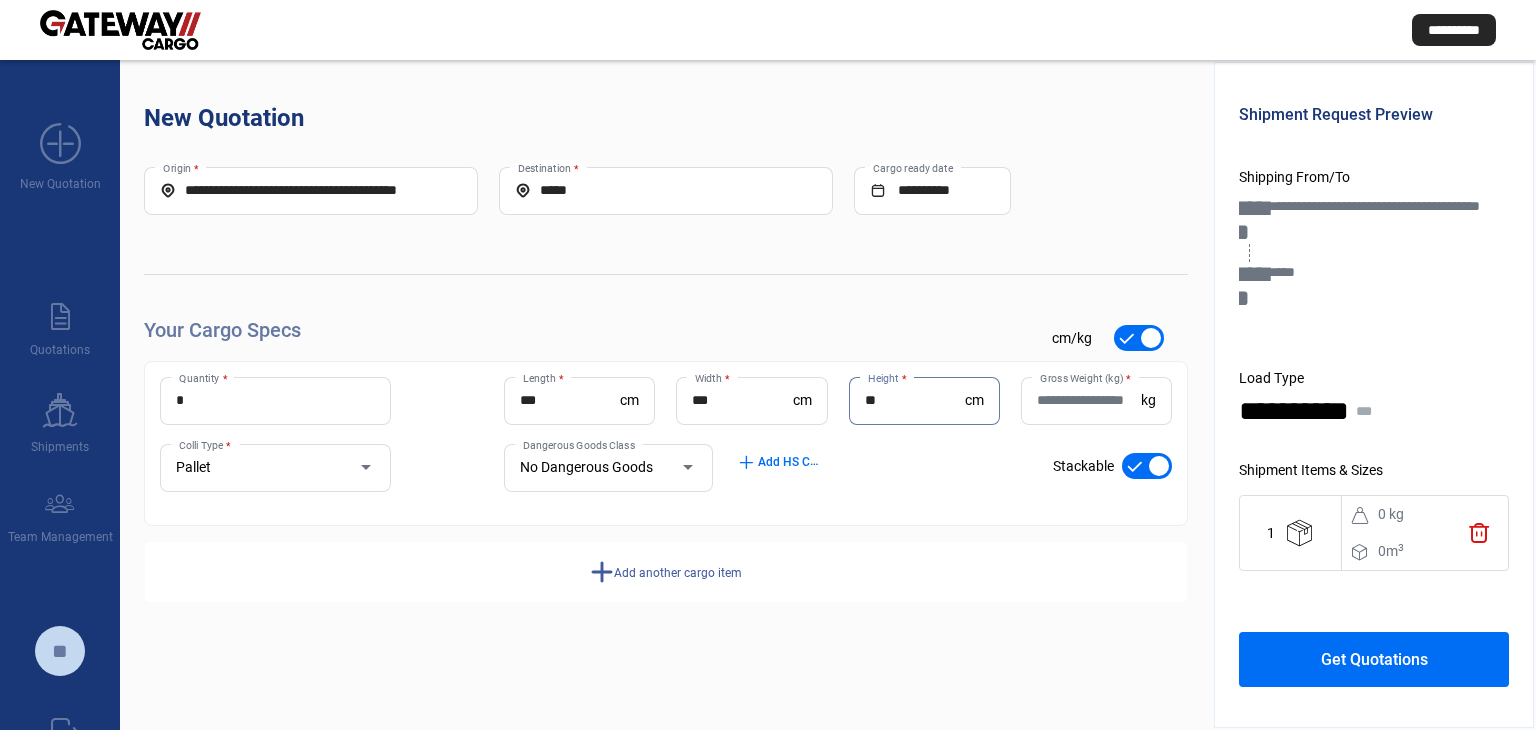 type on "**" 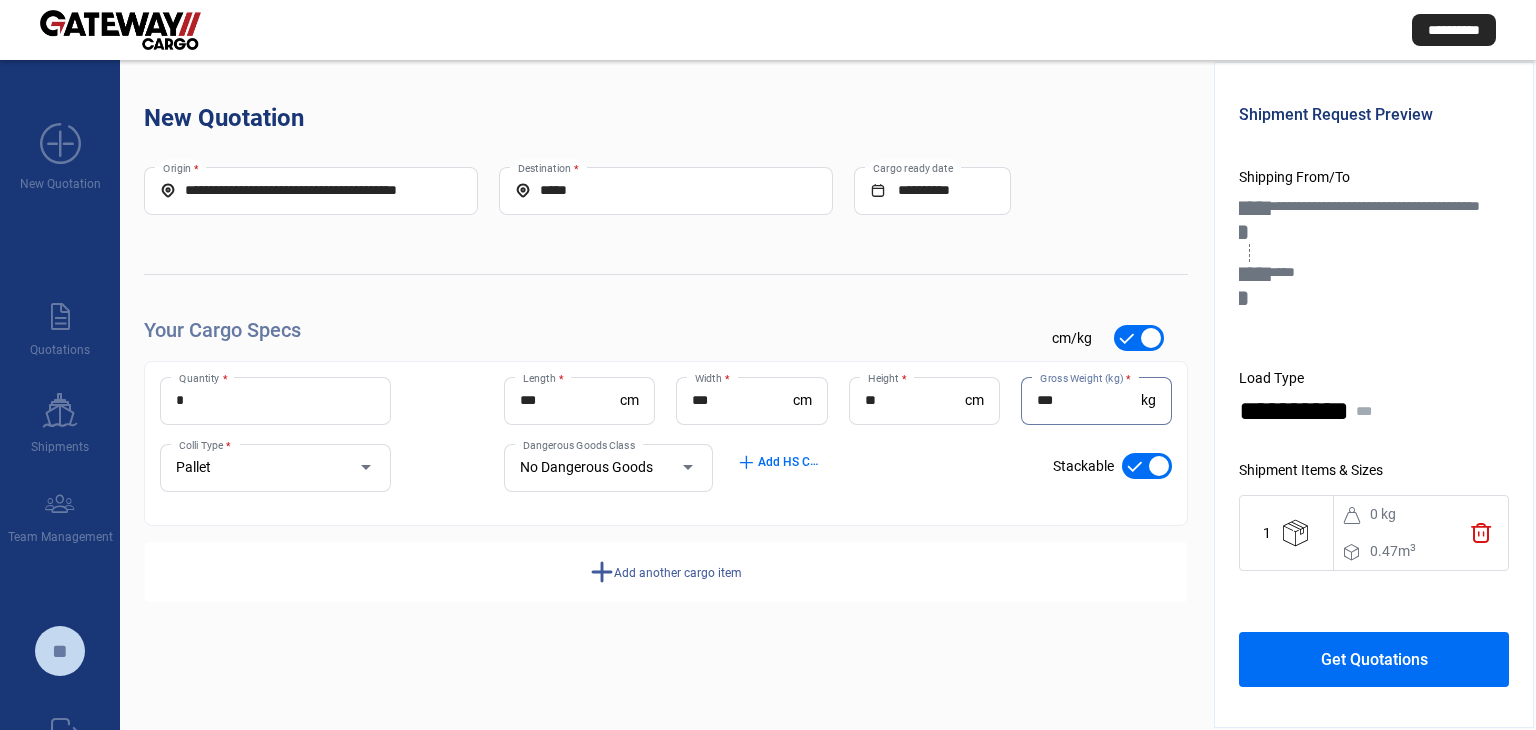 type on "***" 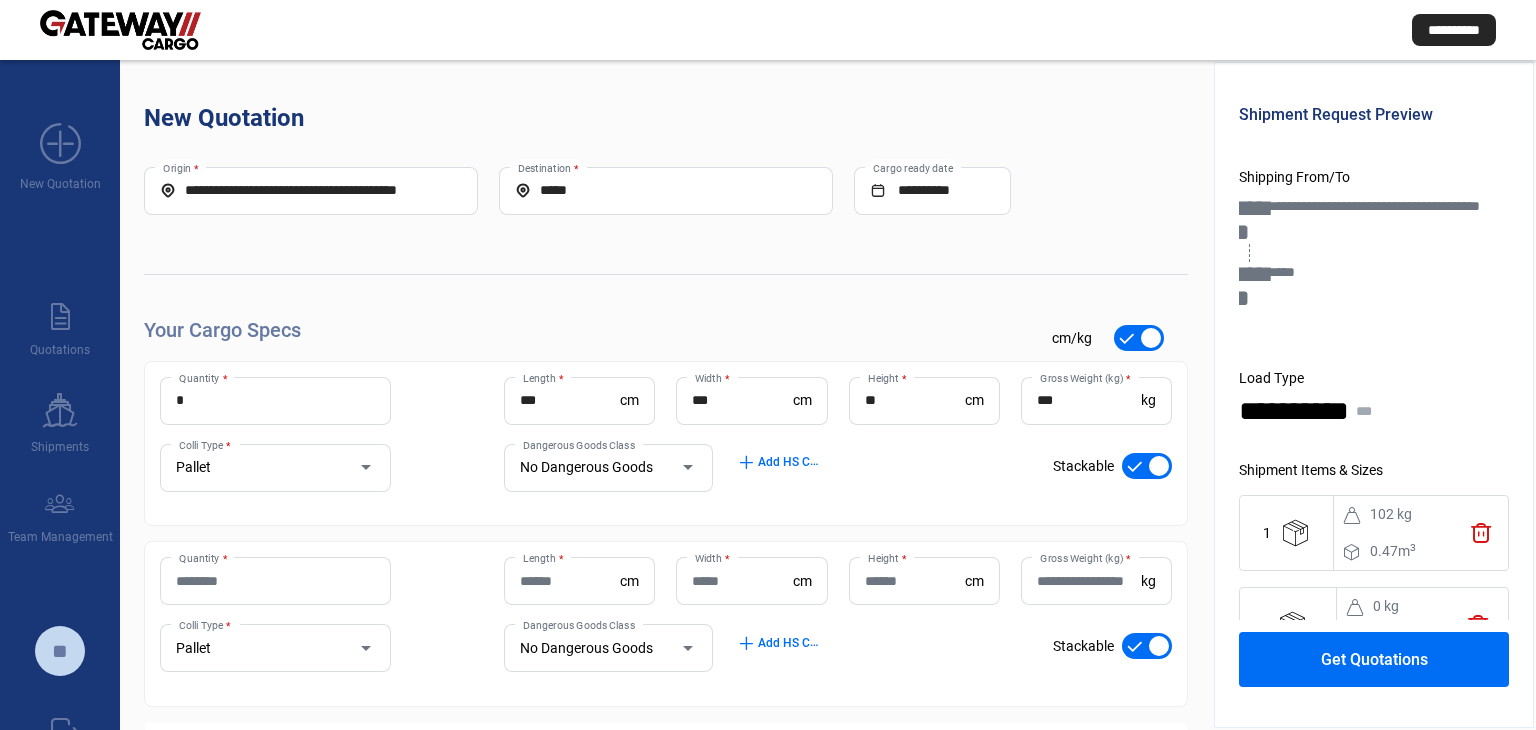 click on "Quantity *" at bounding box center [275, 581] 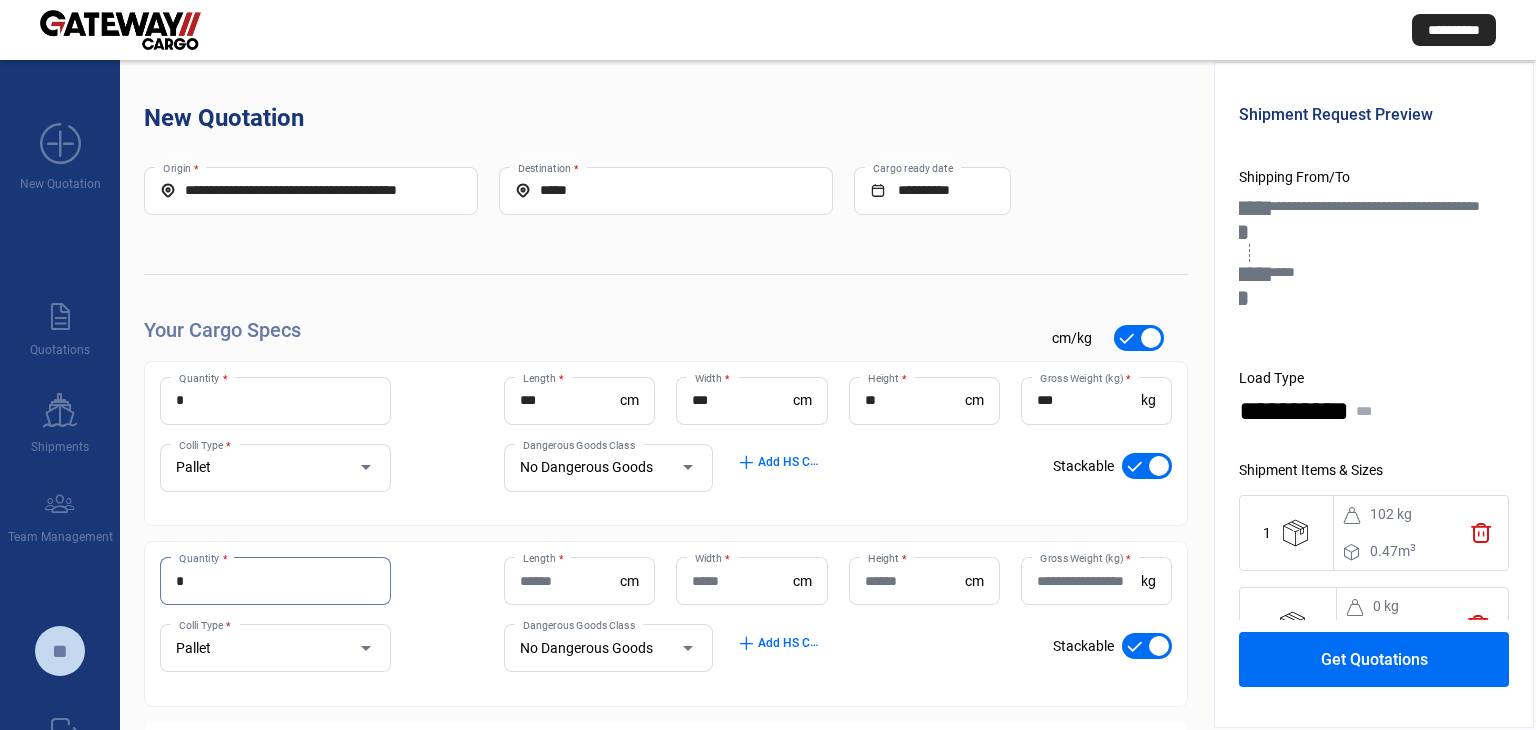 type on "*" 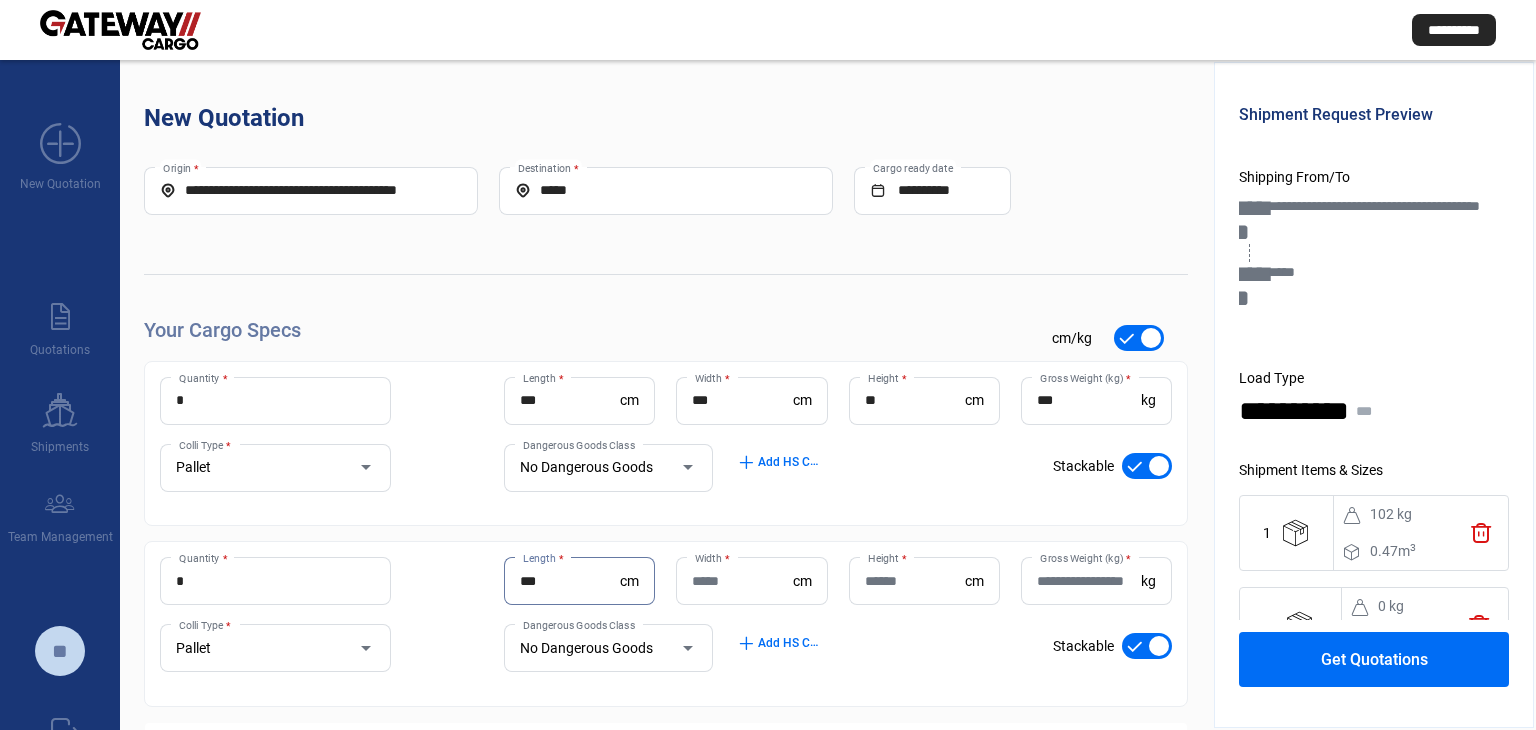 type on "***" 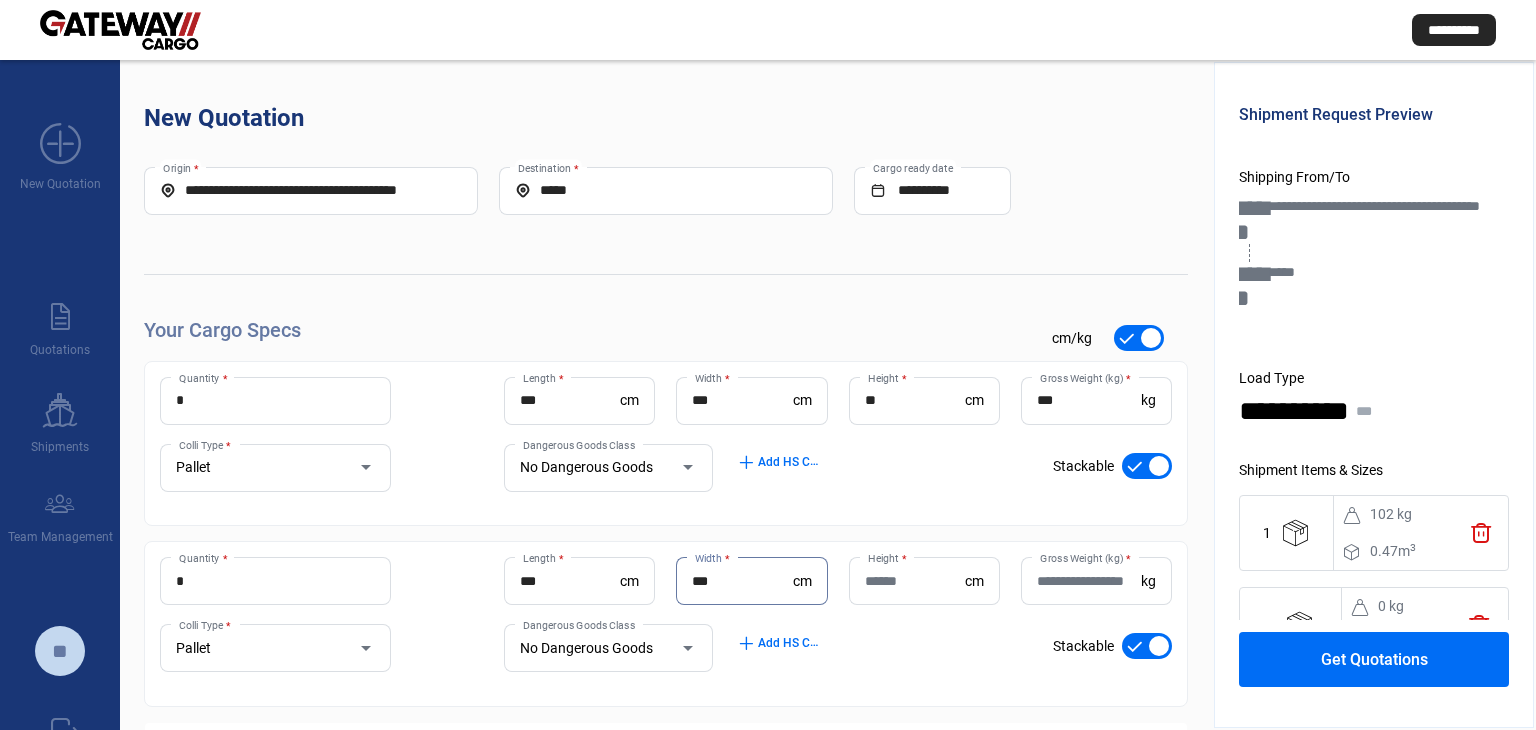 type on "***" 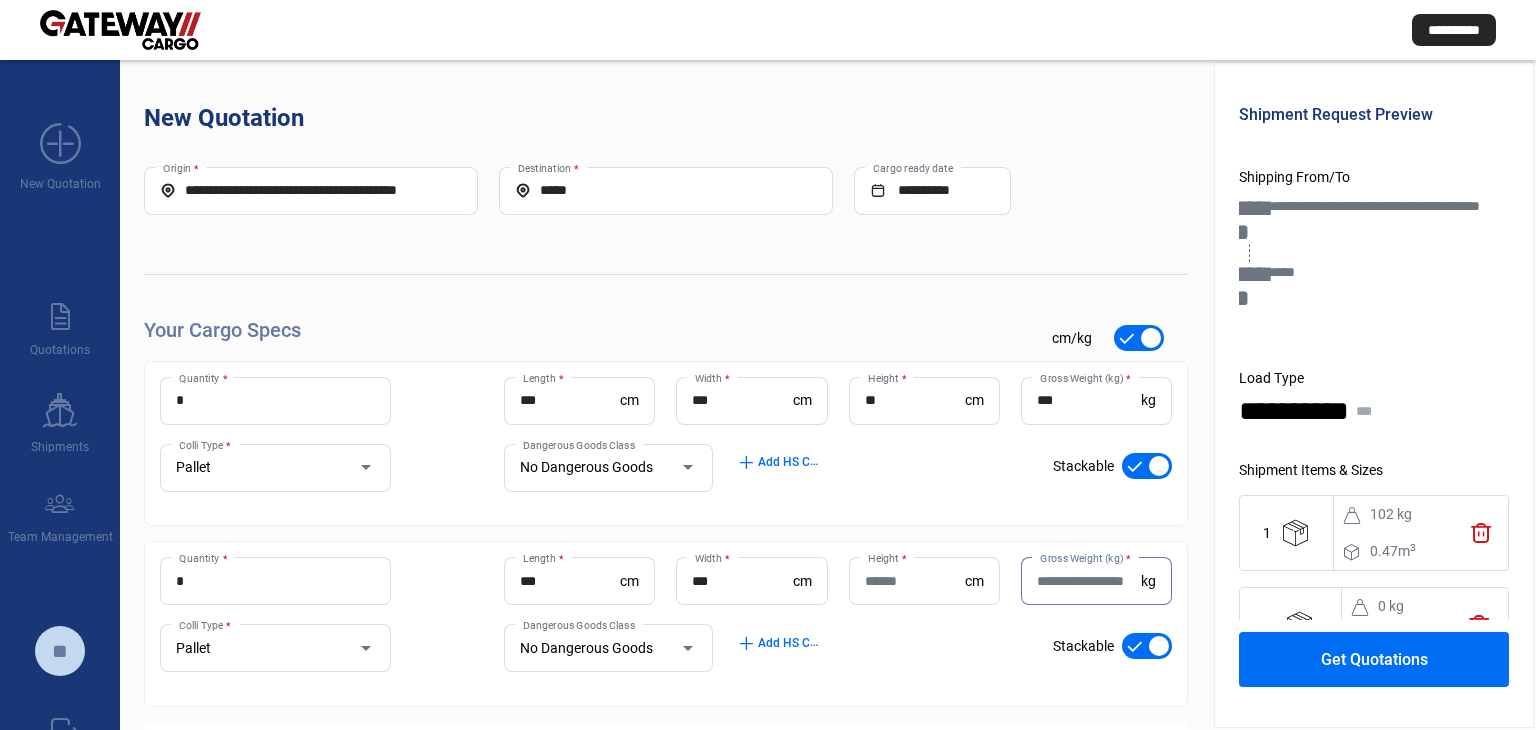 click on "Height  *" at bounding box center (915, 581) 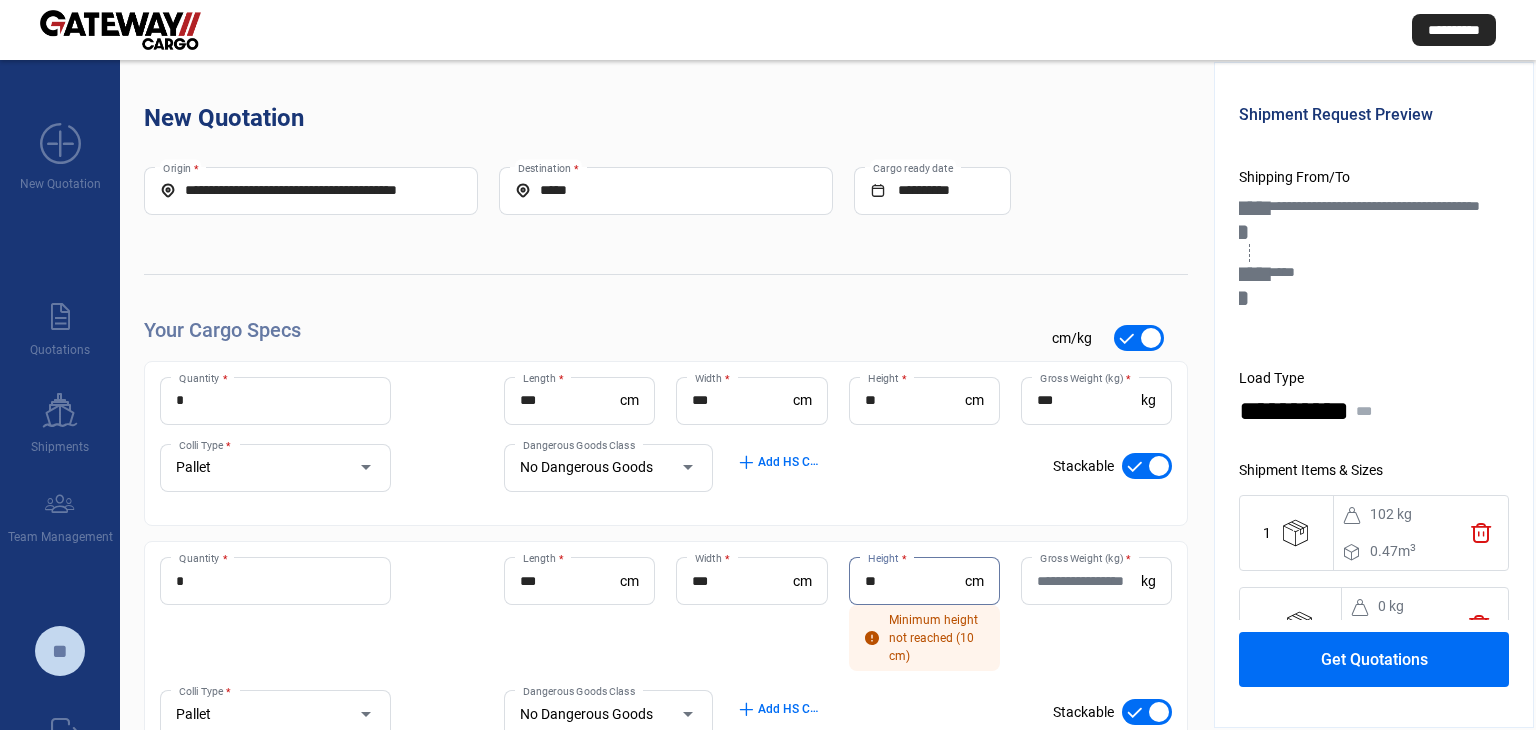 type on "**" 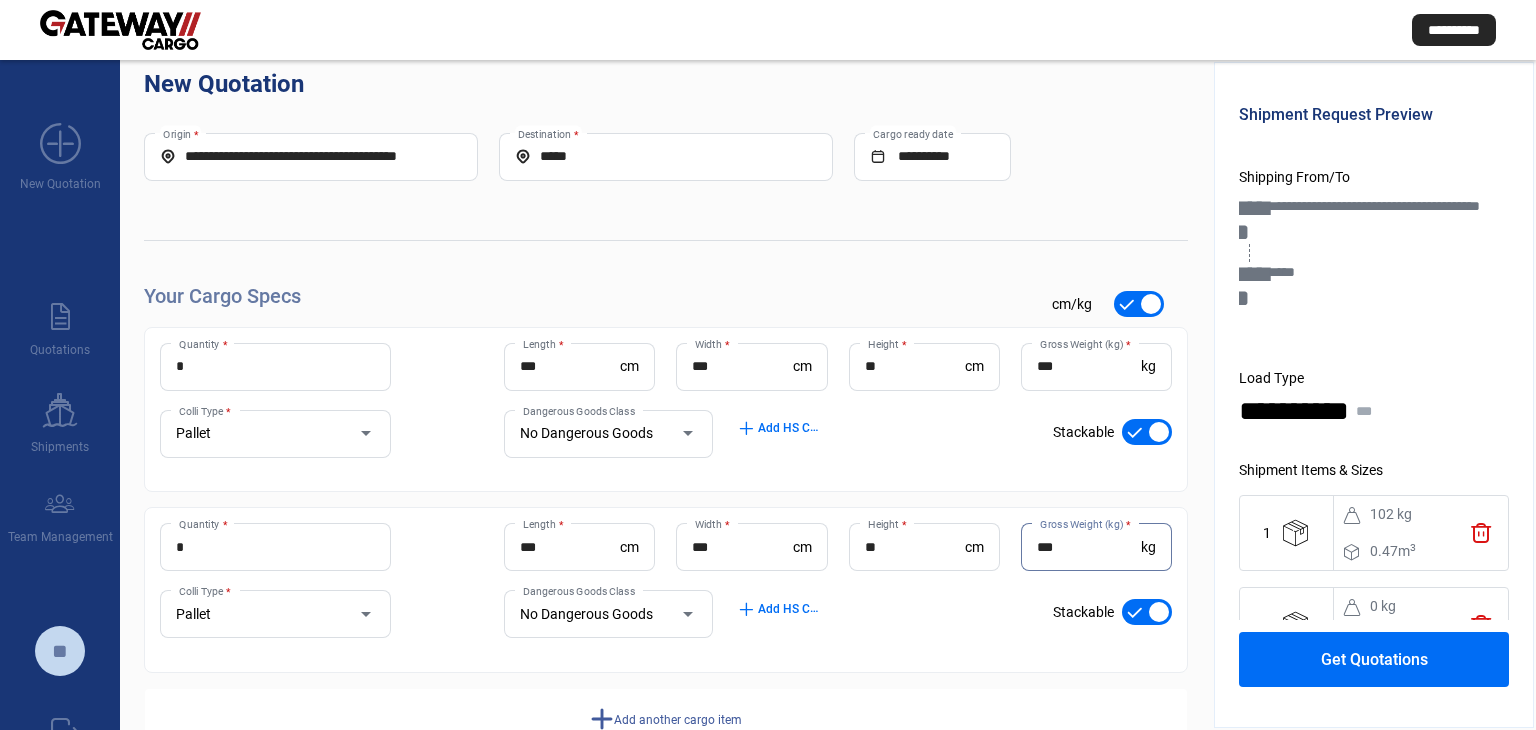 scroll, scrollTop: 93, scrollLeft: 0, axis: vertical 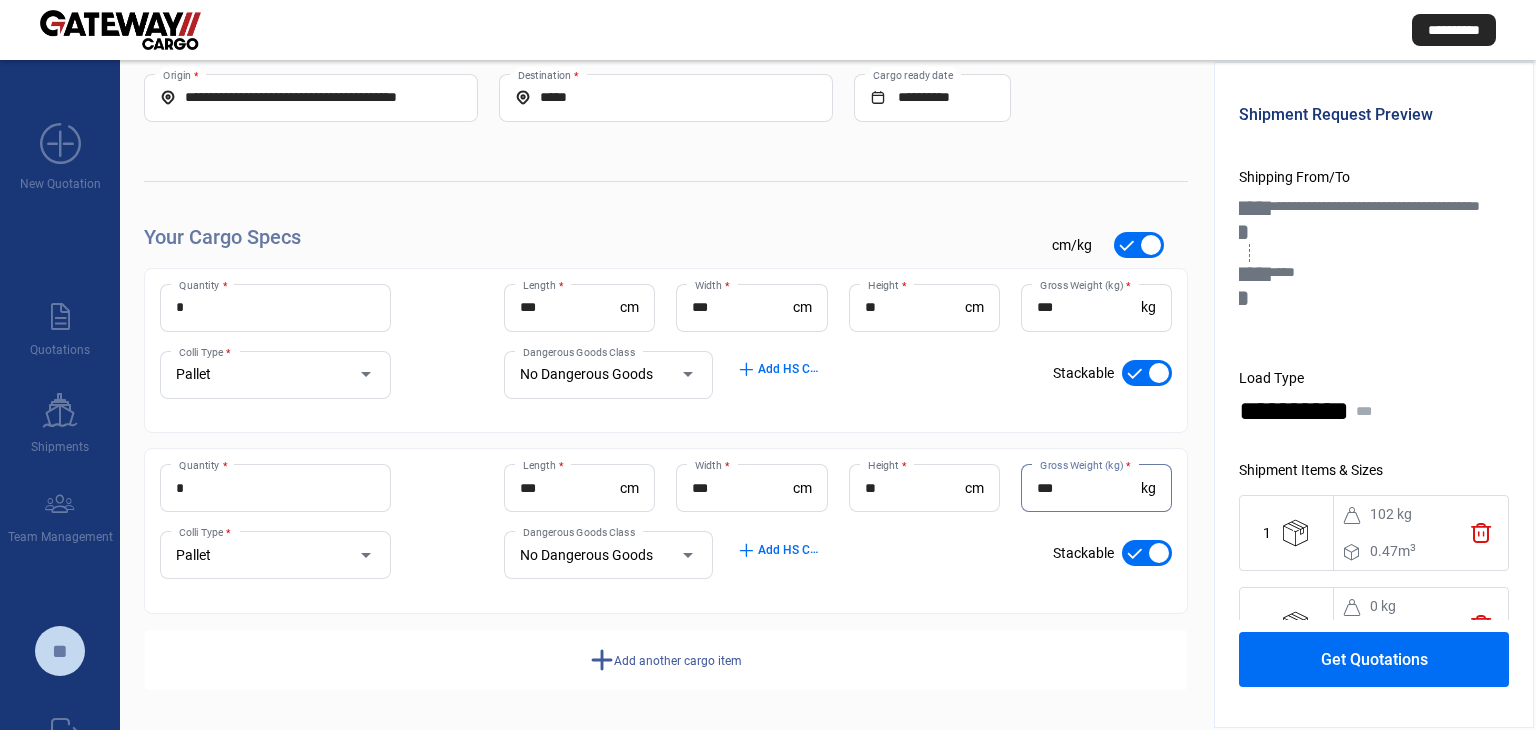 type on "***" 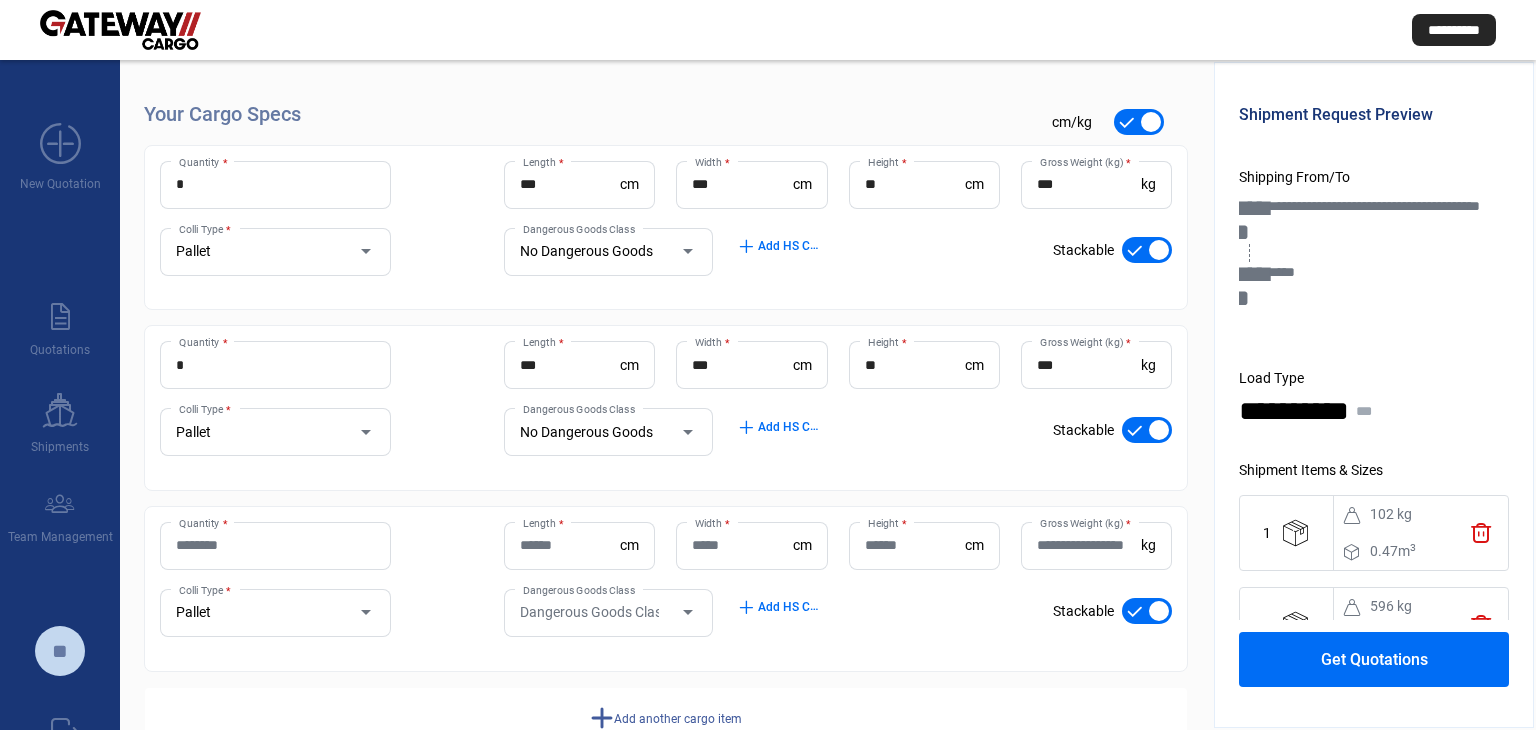 scroll, scrollTop: 273, scrollLeft: 0, axis: vertical 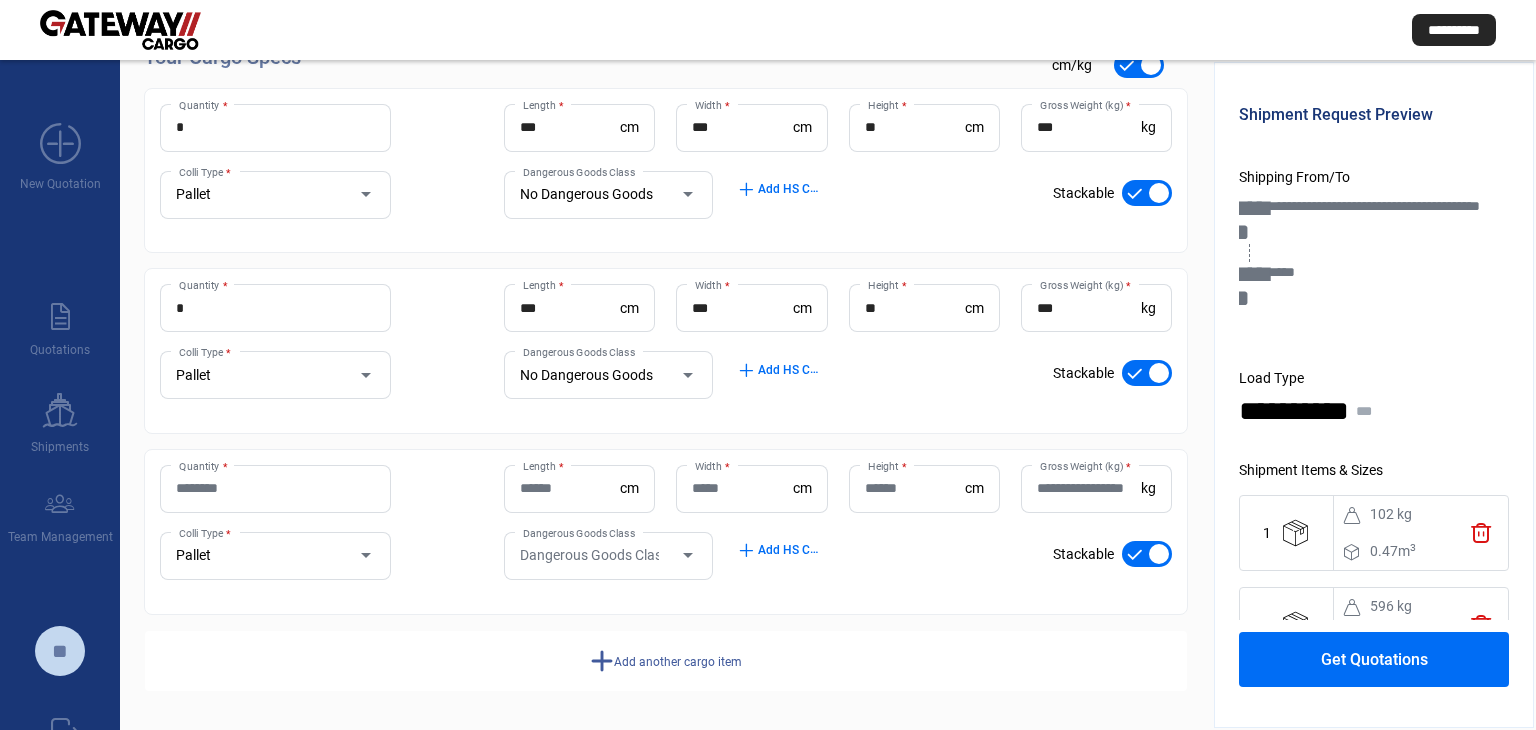type 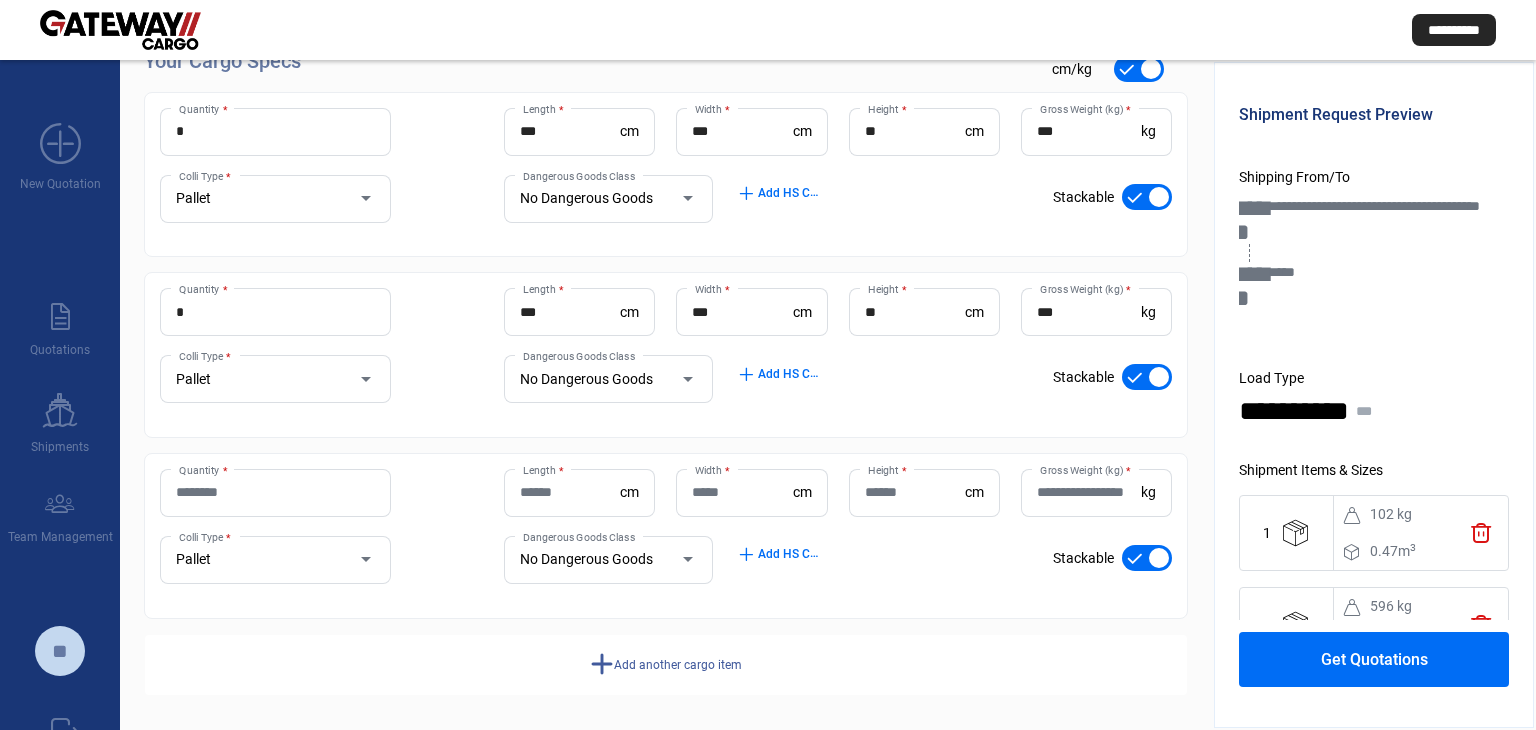 scroll, scrollTop: 273, scrollLeft: 0, axis: vertical 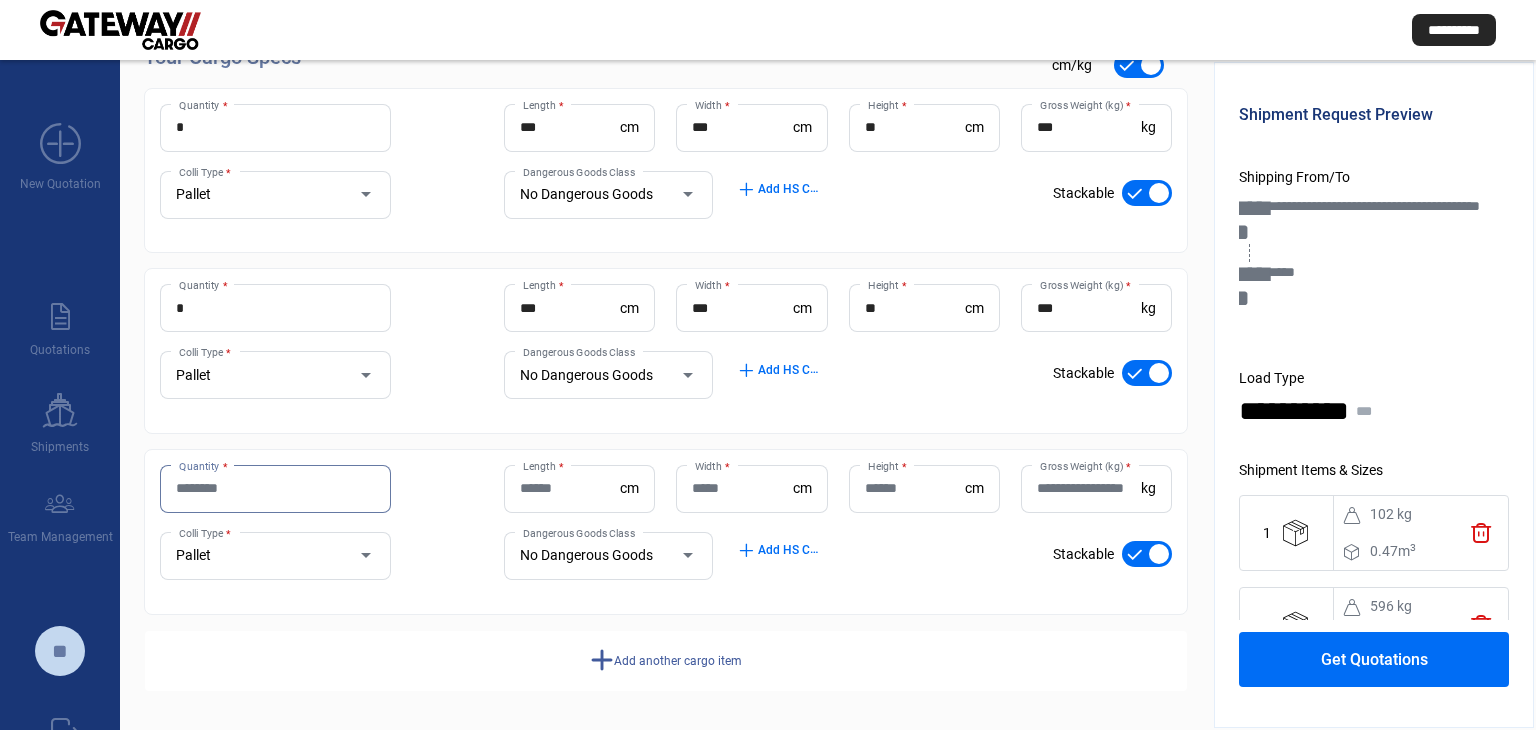 click on "Quantity *" at bounding box center [275, 488] 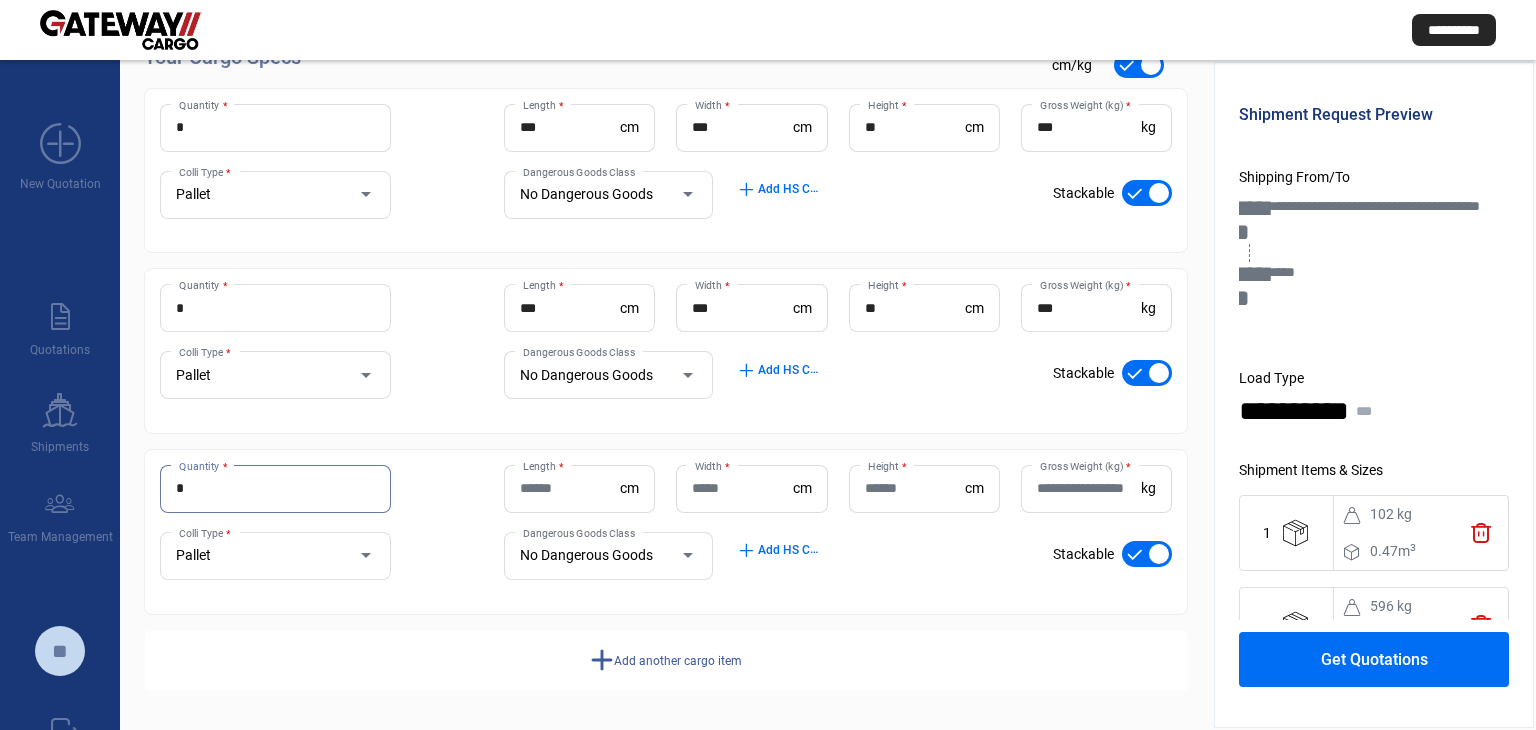 type on "*" 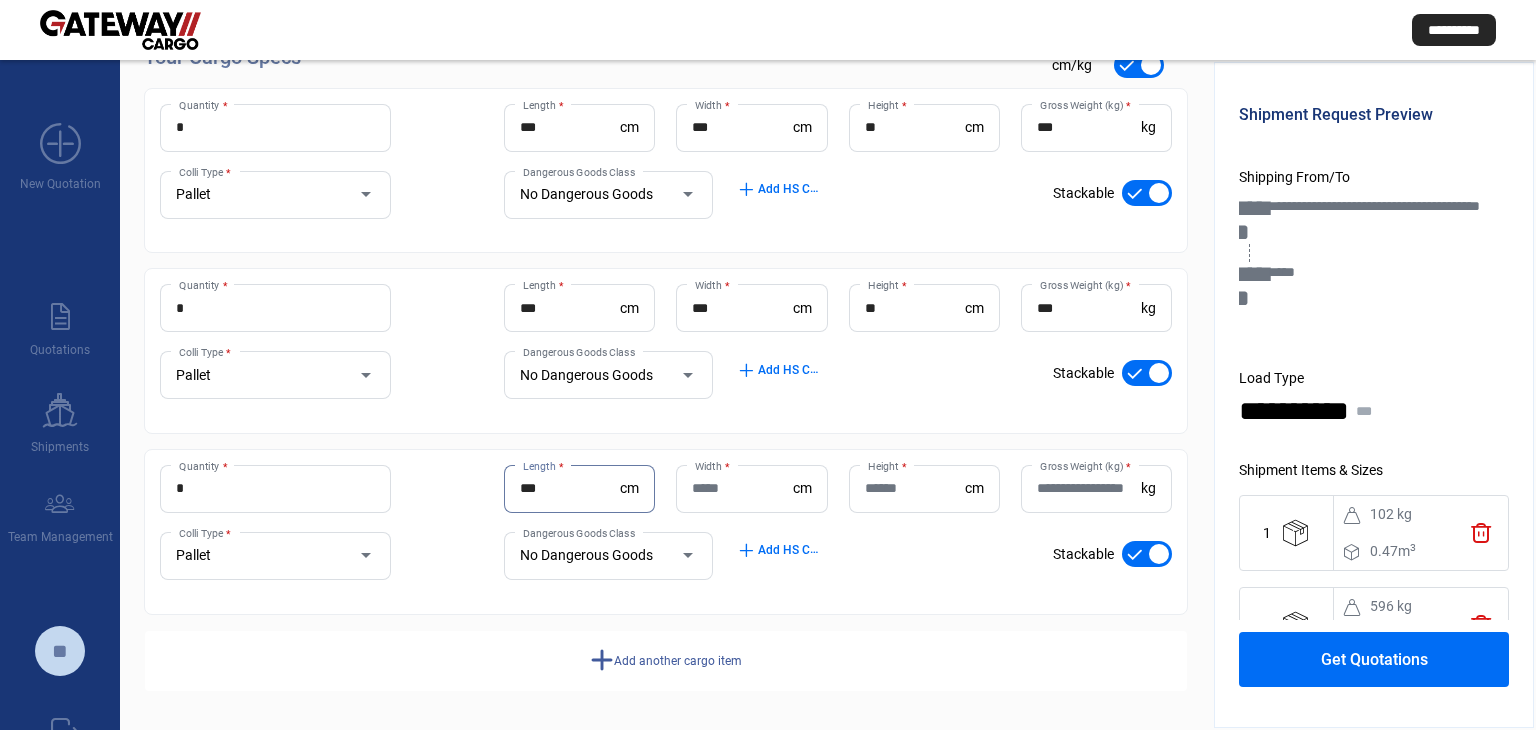 type on "***" 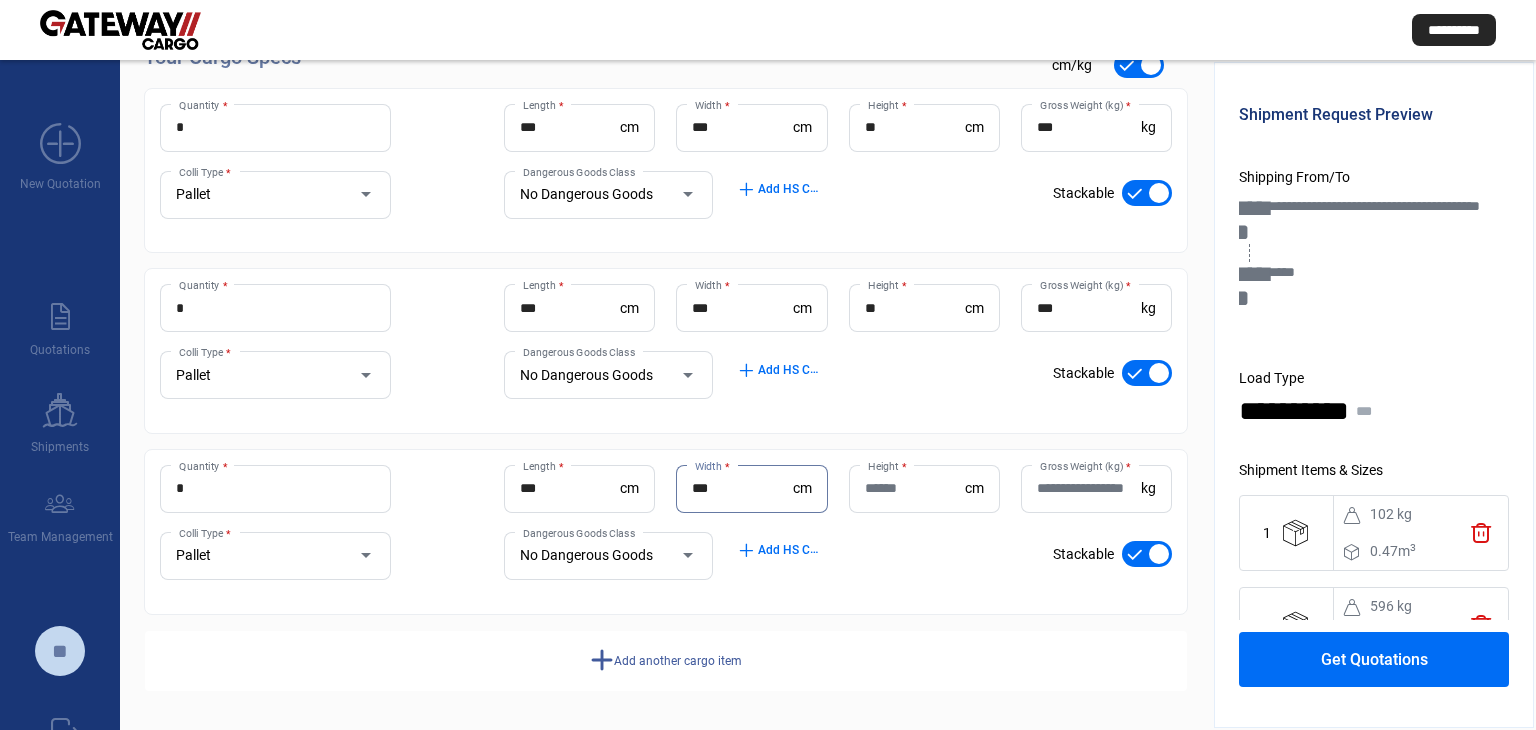 type on "***" 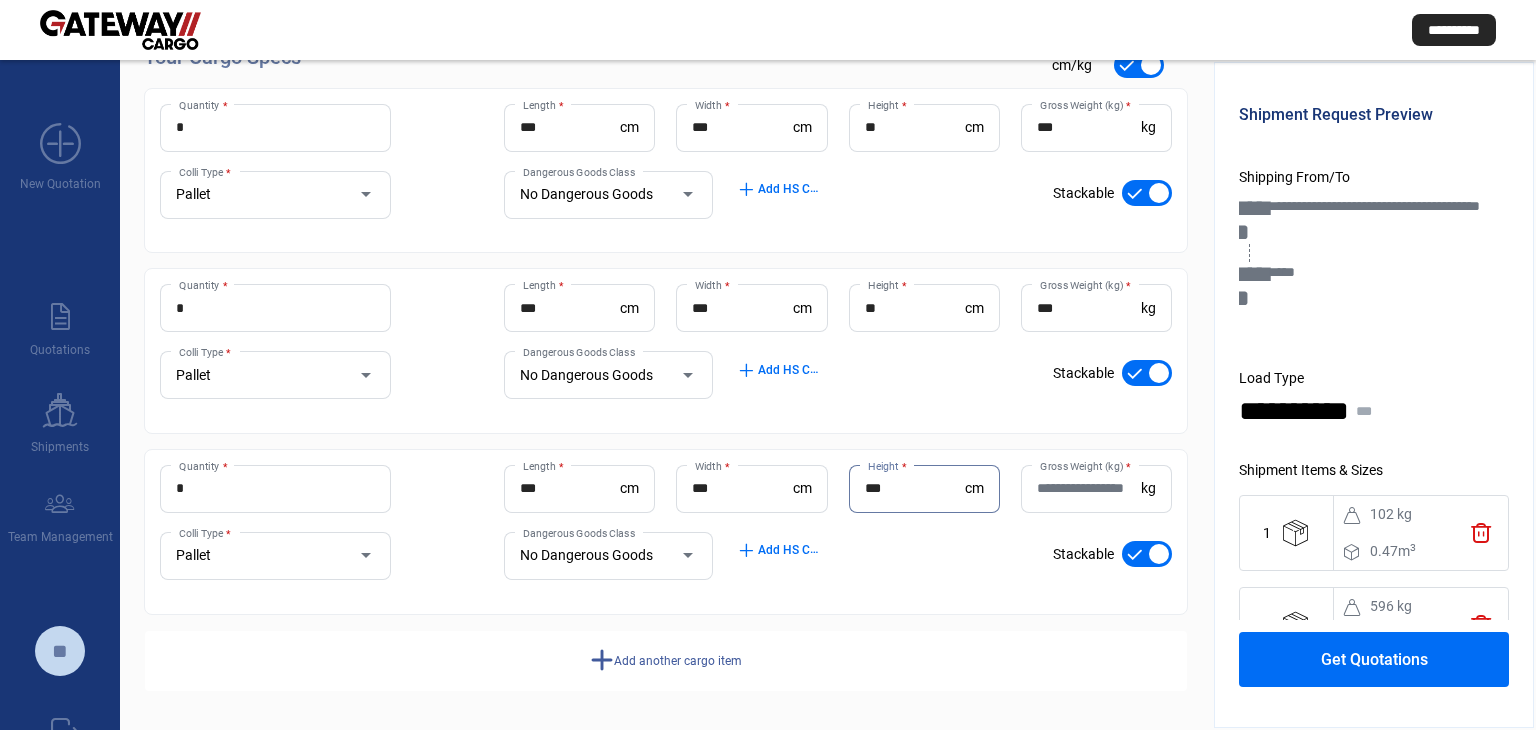 type on "***" 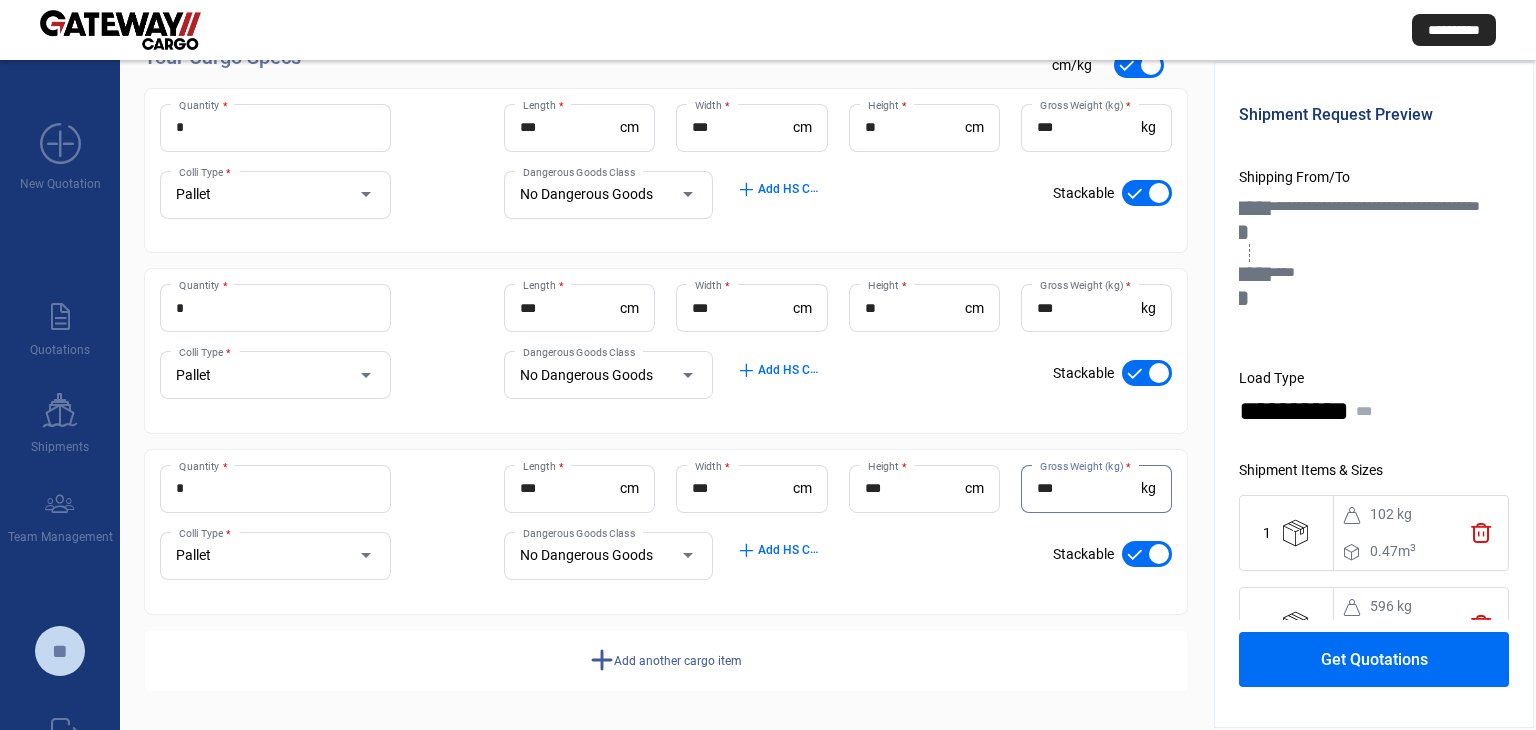 type on "***" 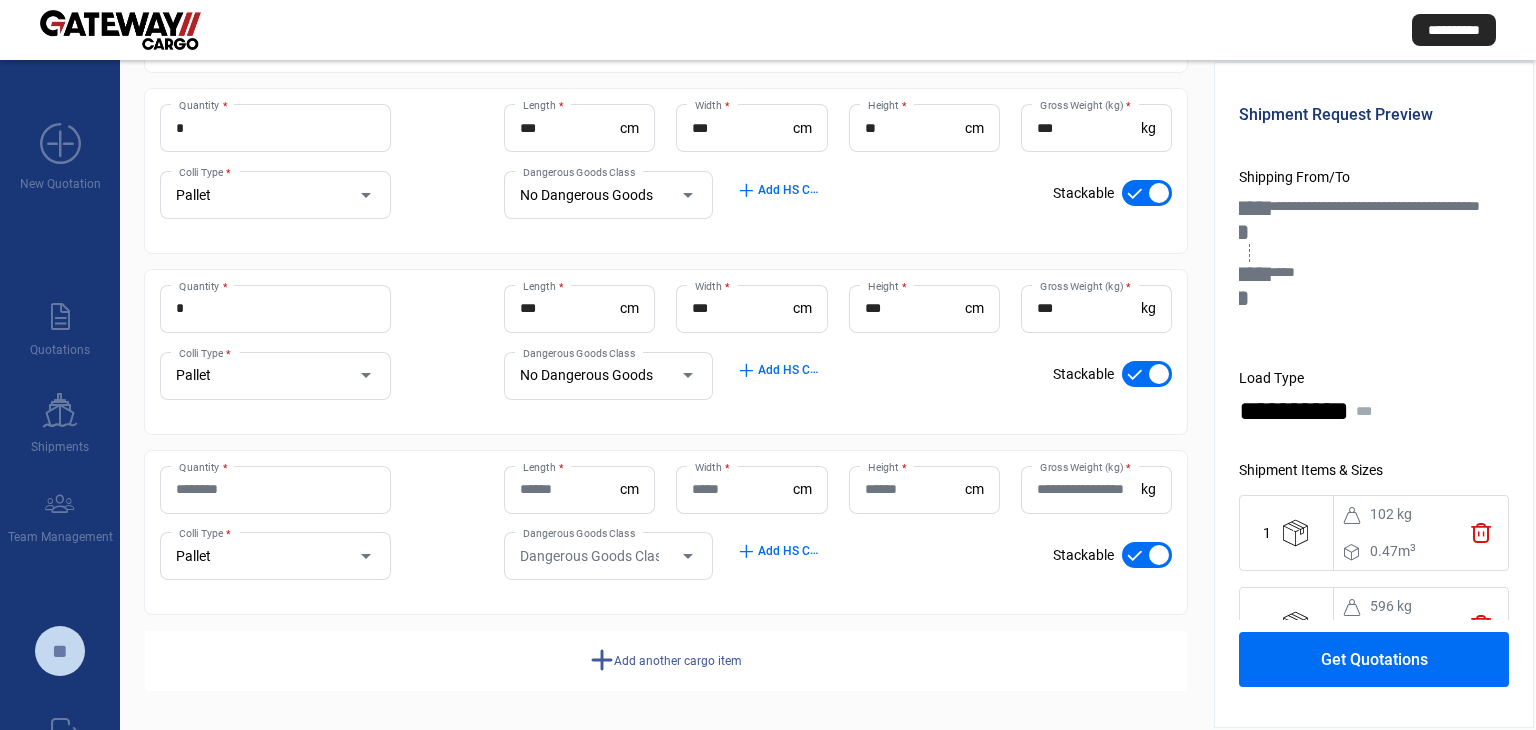 scroll, scrollTop: 454, scrollLeft: 0, axis: vertical 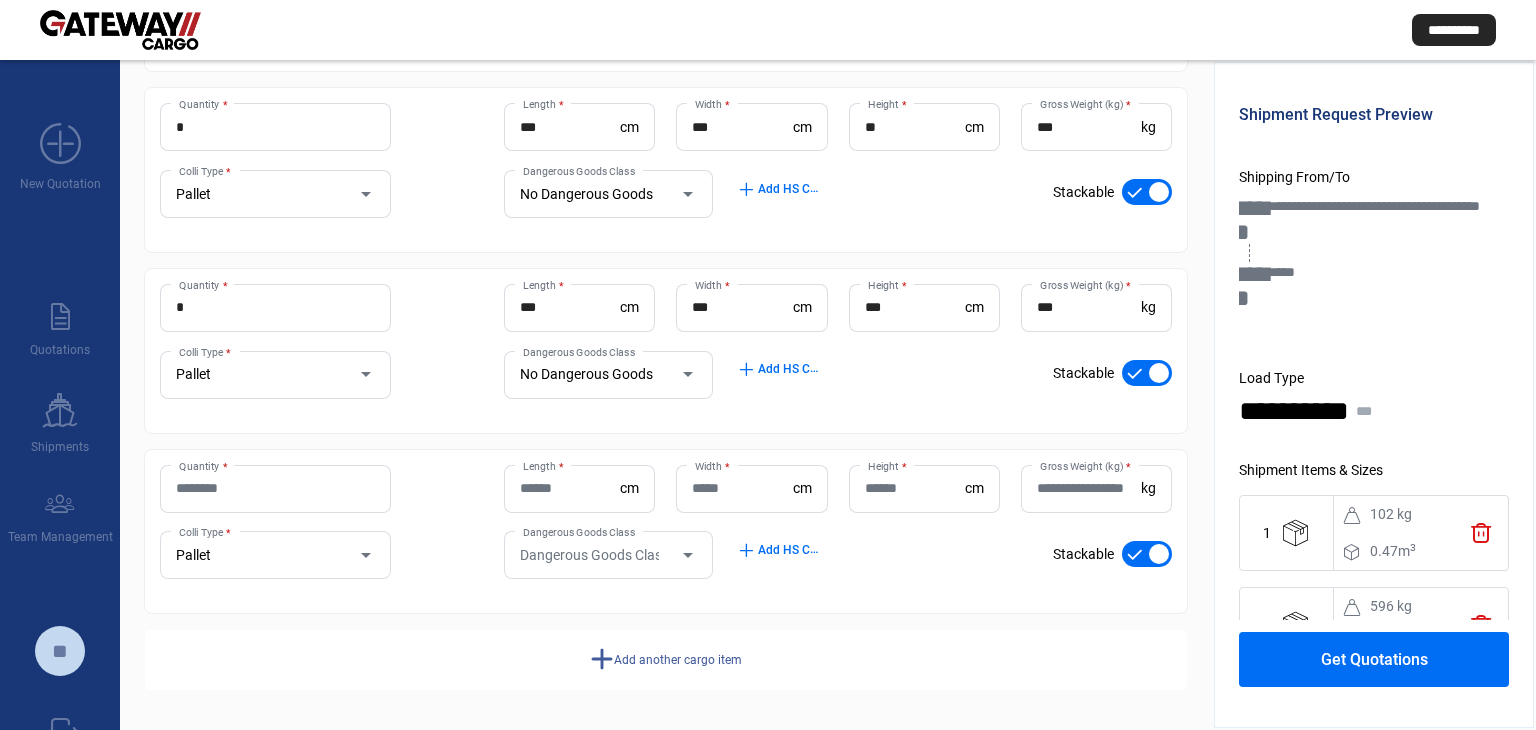 click on "Quantity *" at bounding box center (275, 488) 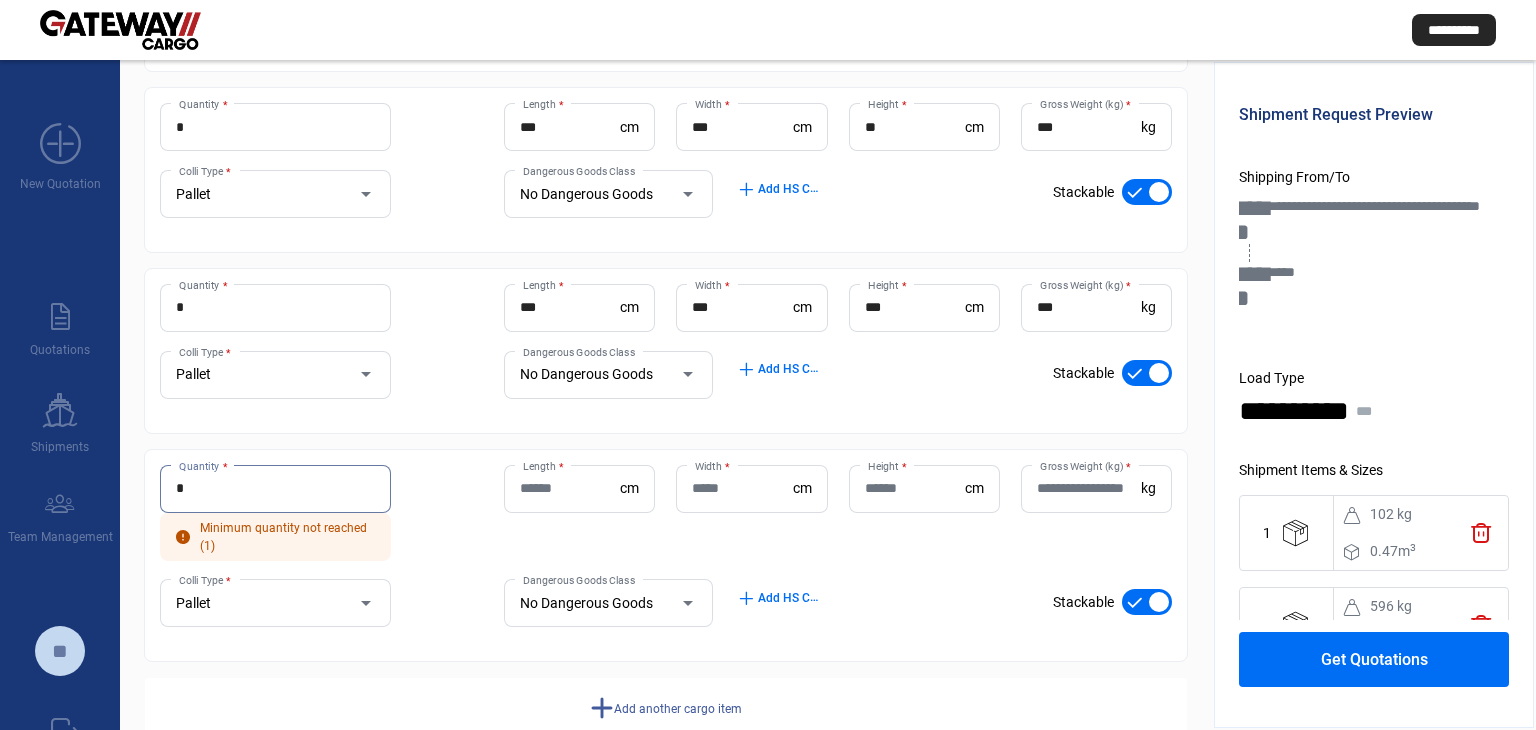 type on "*" 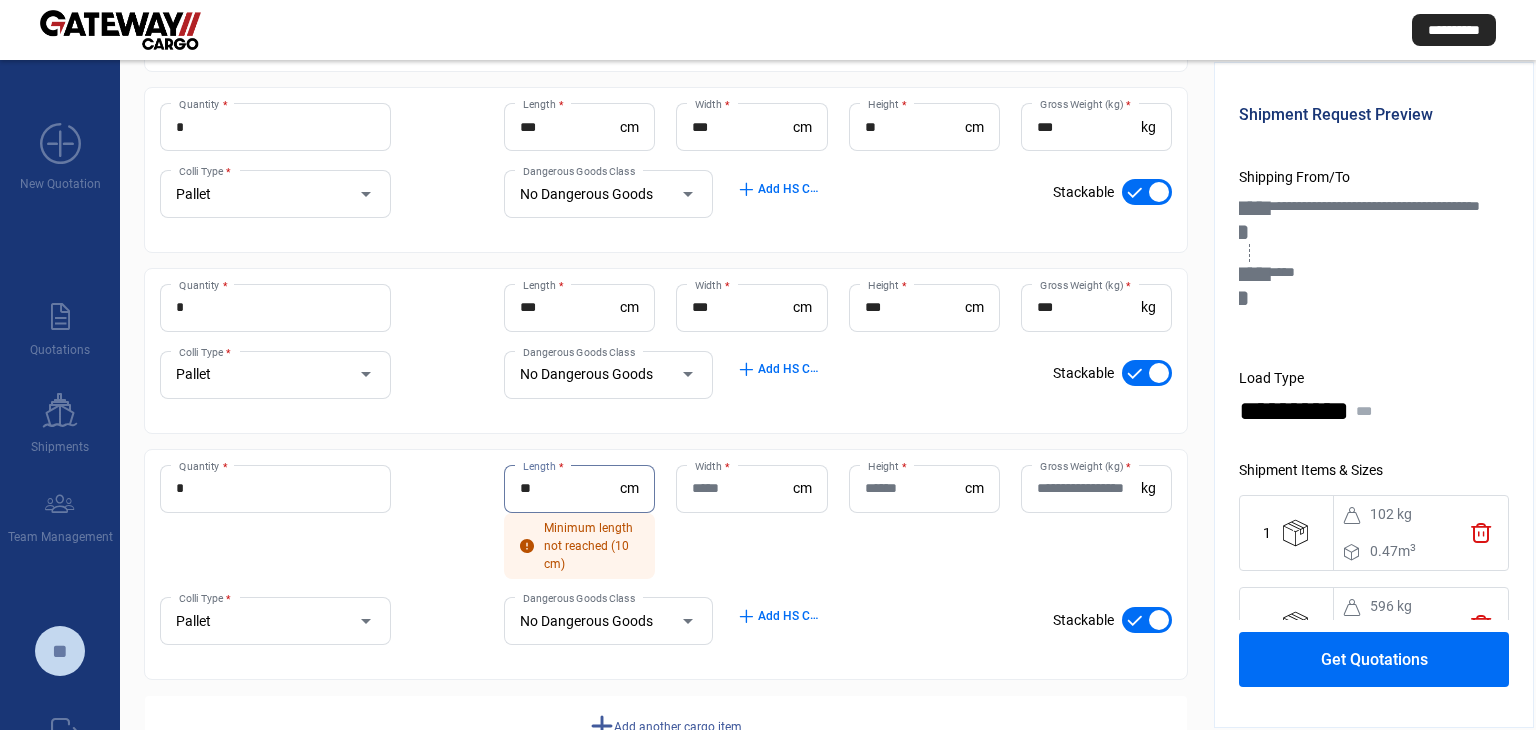 type on "**" 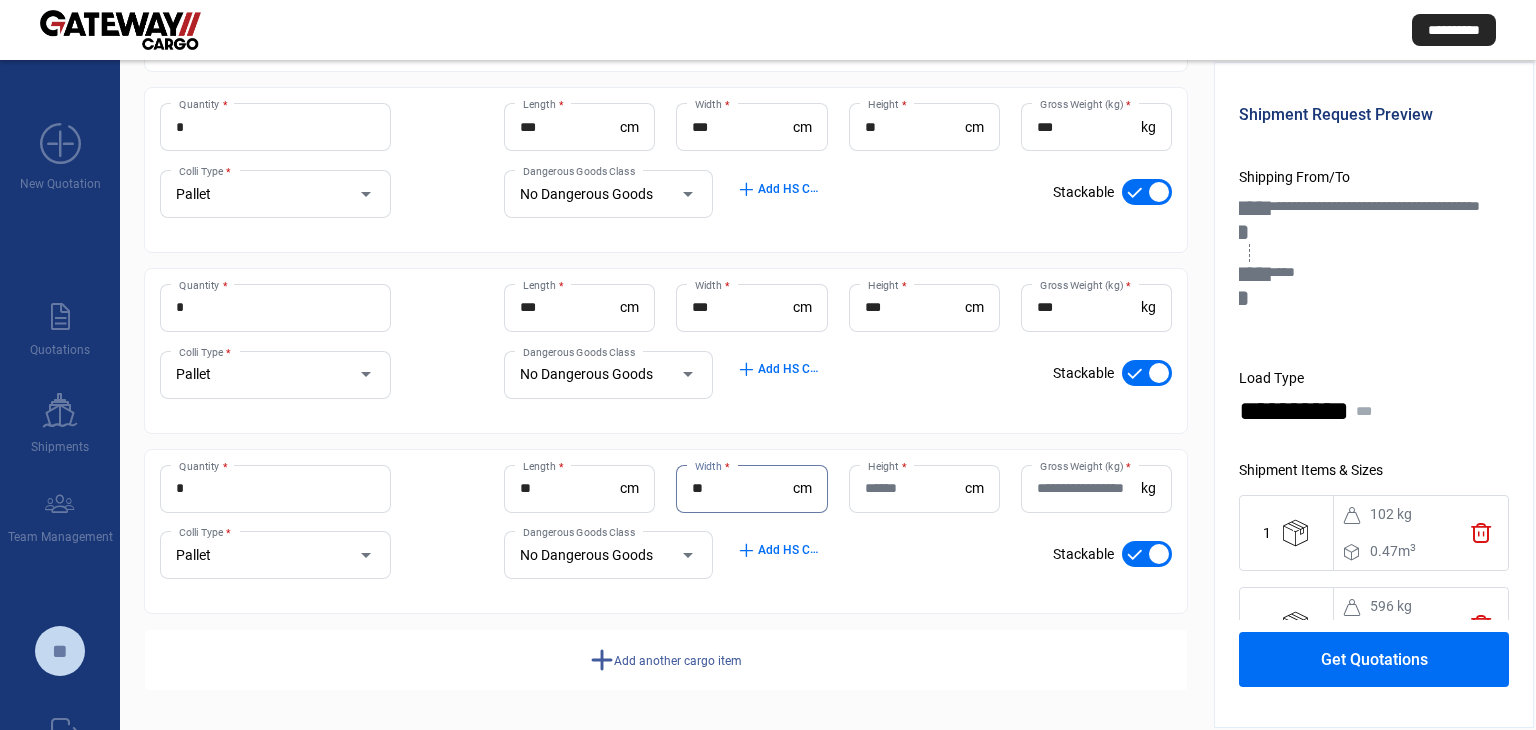 type on "**" 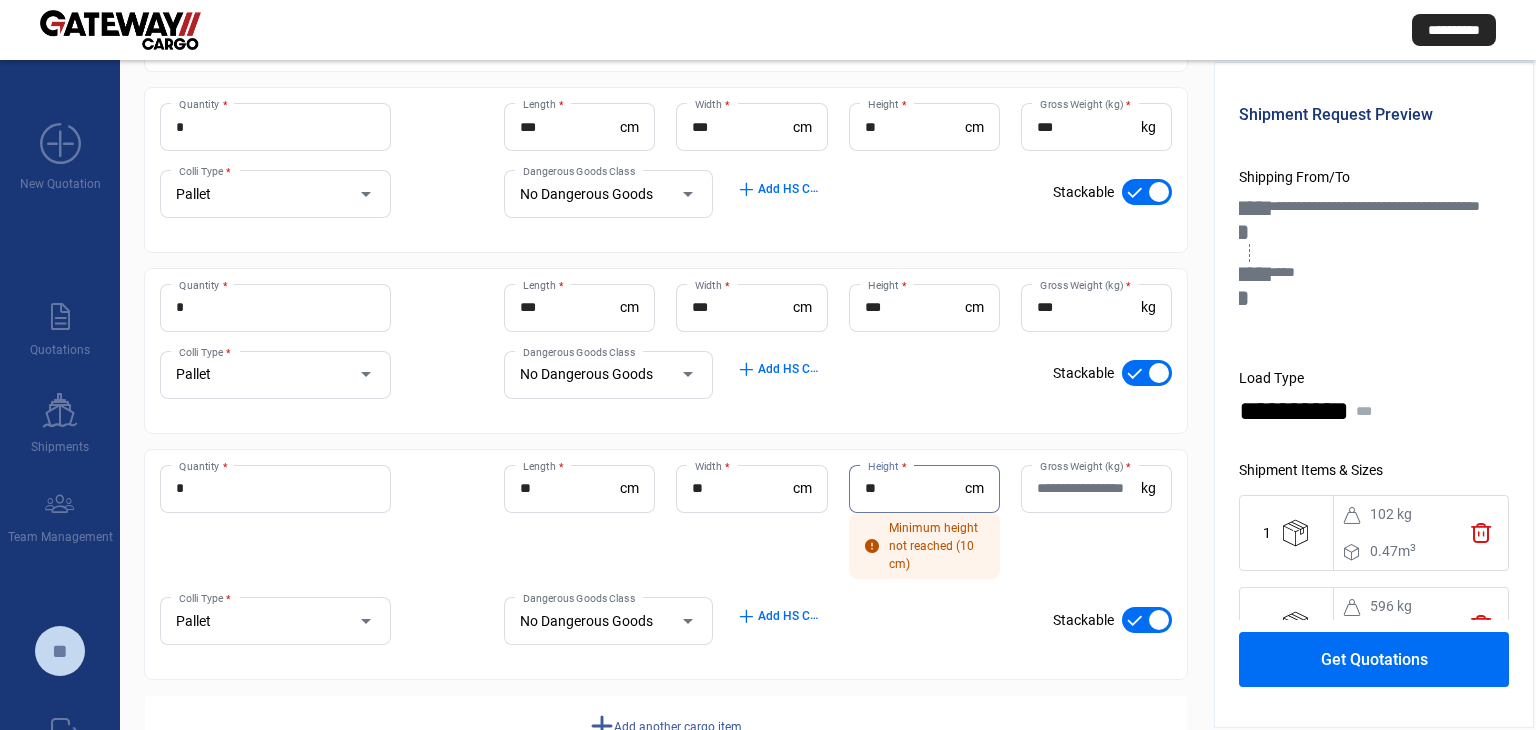 type on "**" 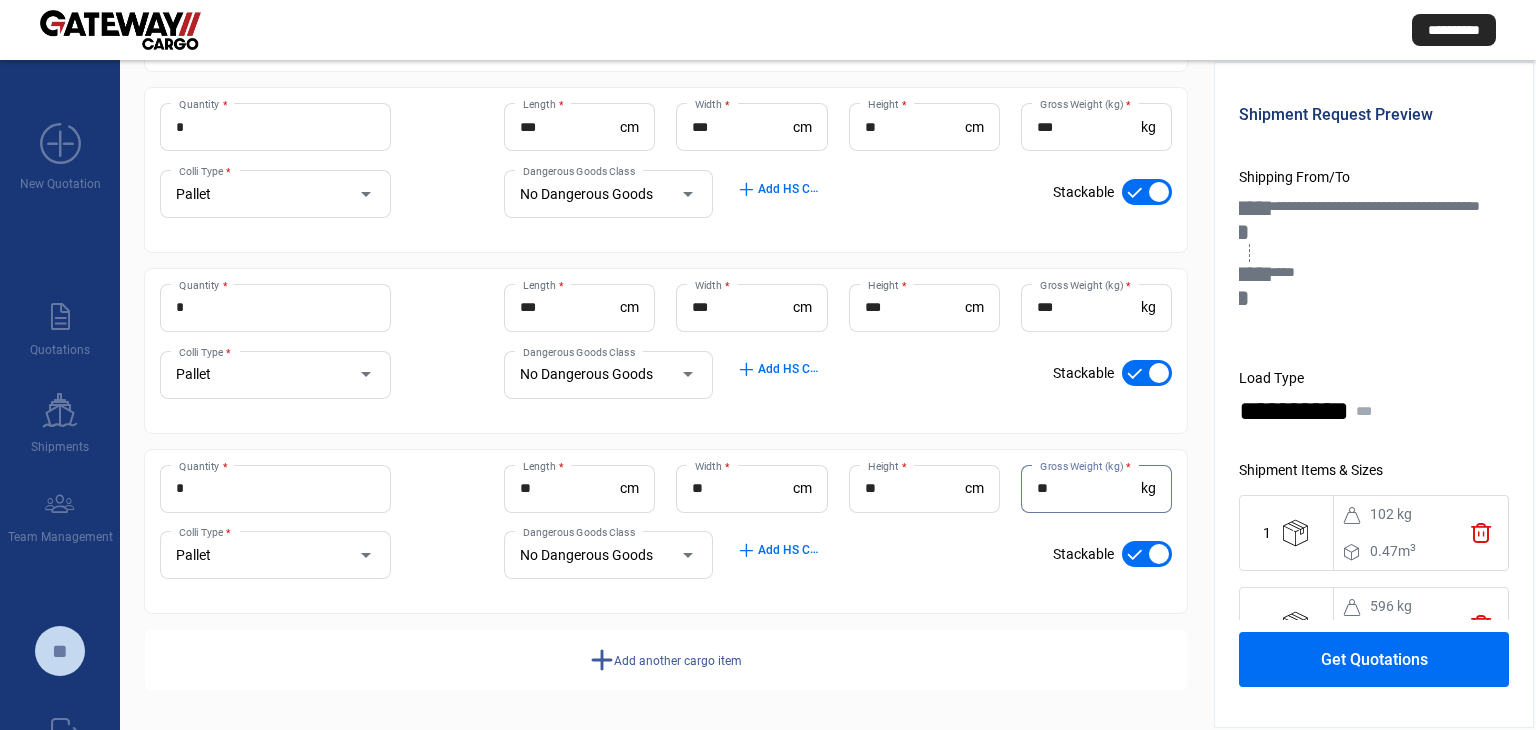 type on "**" 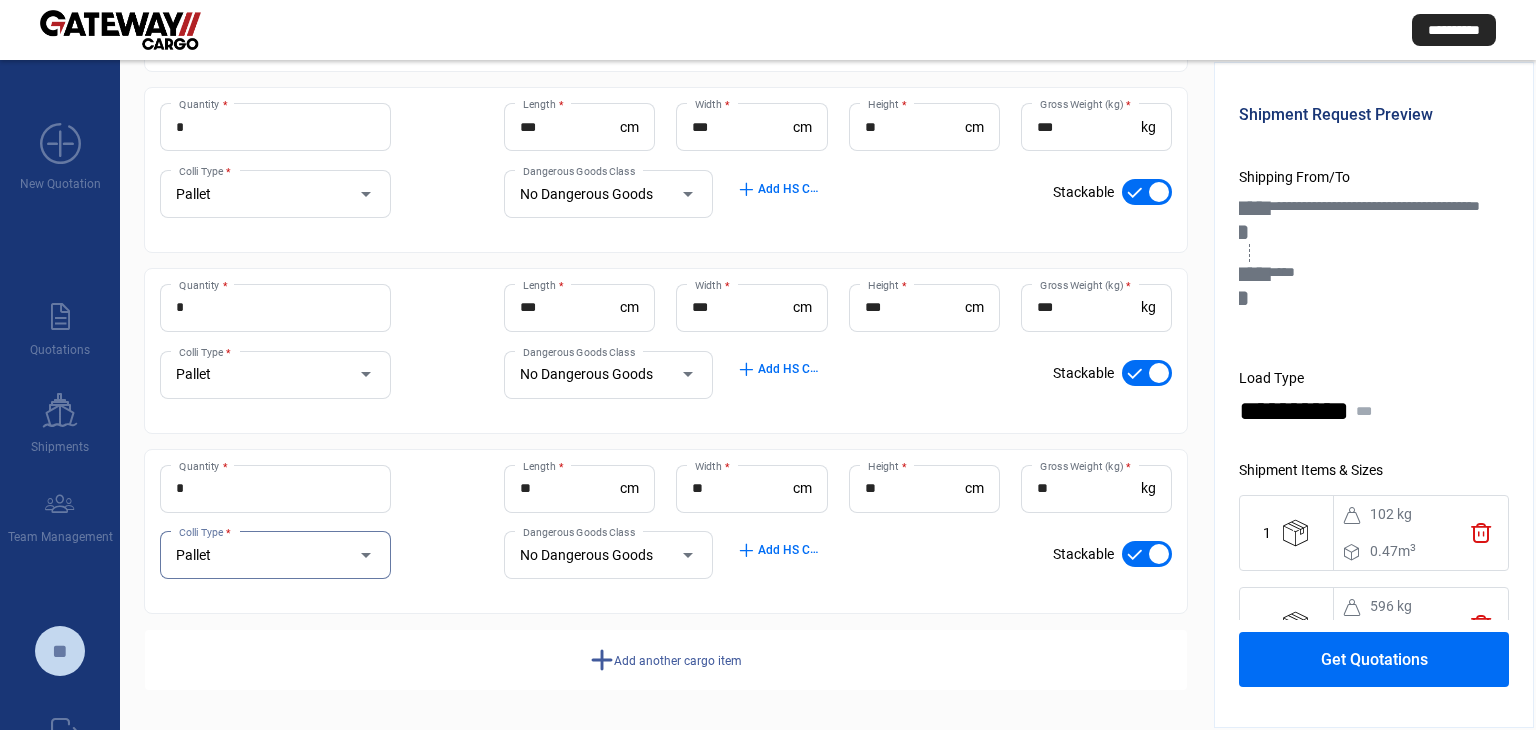 click on "add" 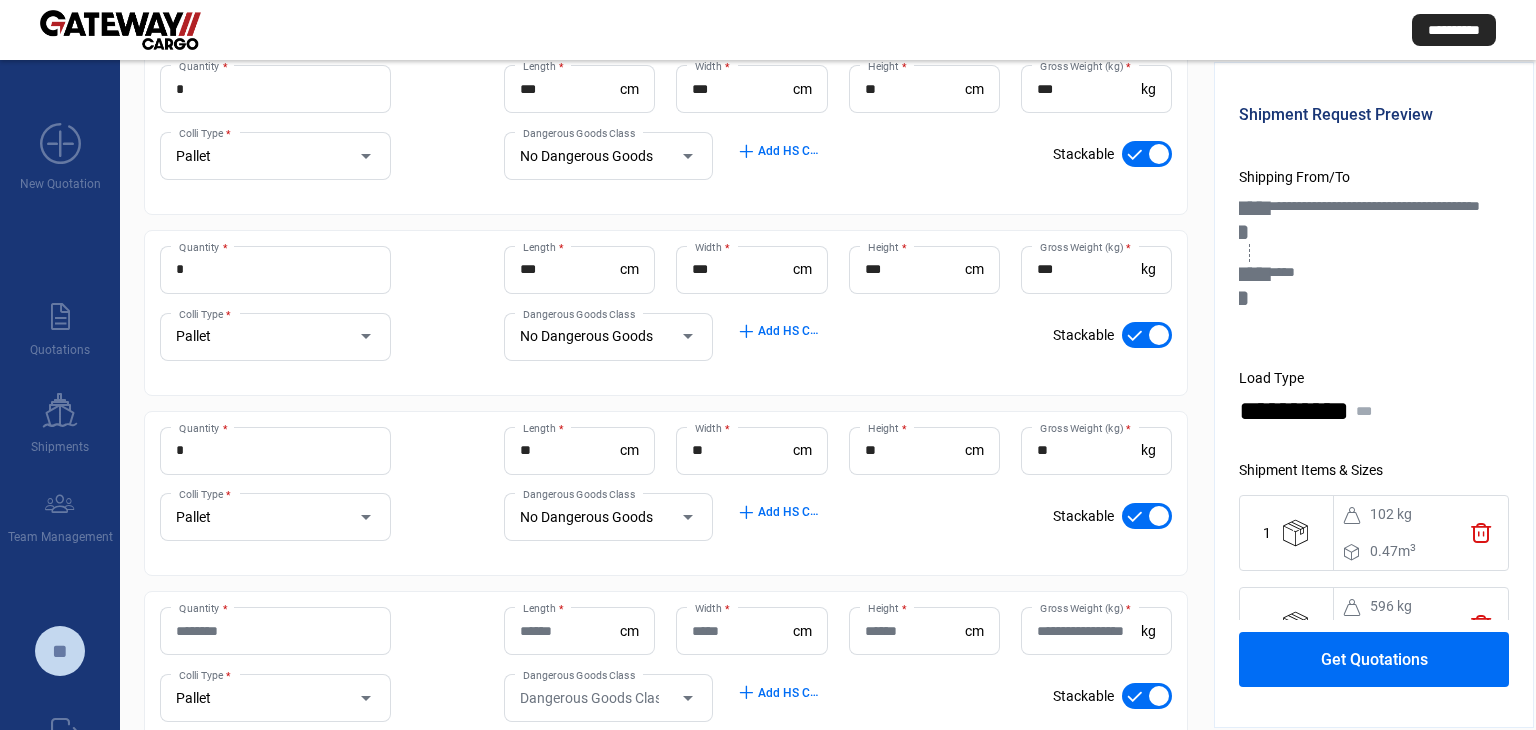 scroll, scrollTop: 554, scrollLeft: 0, axis: vertical 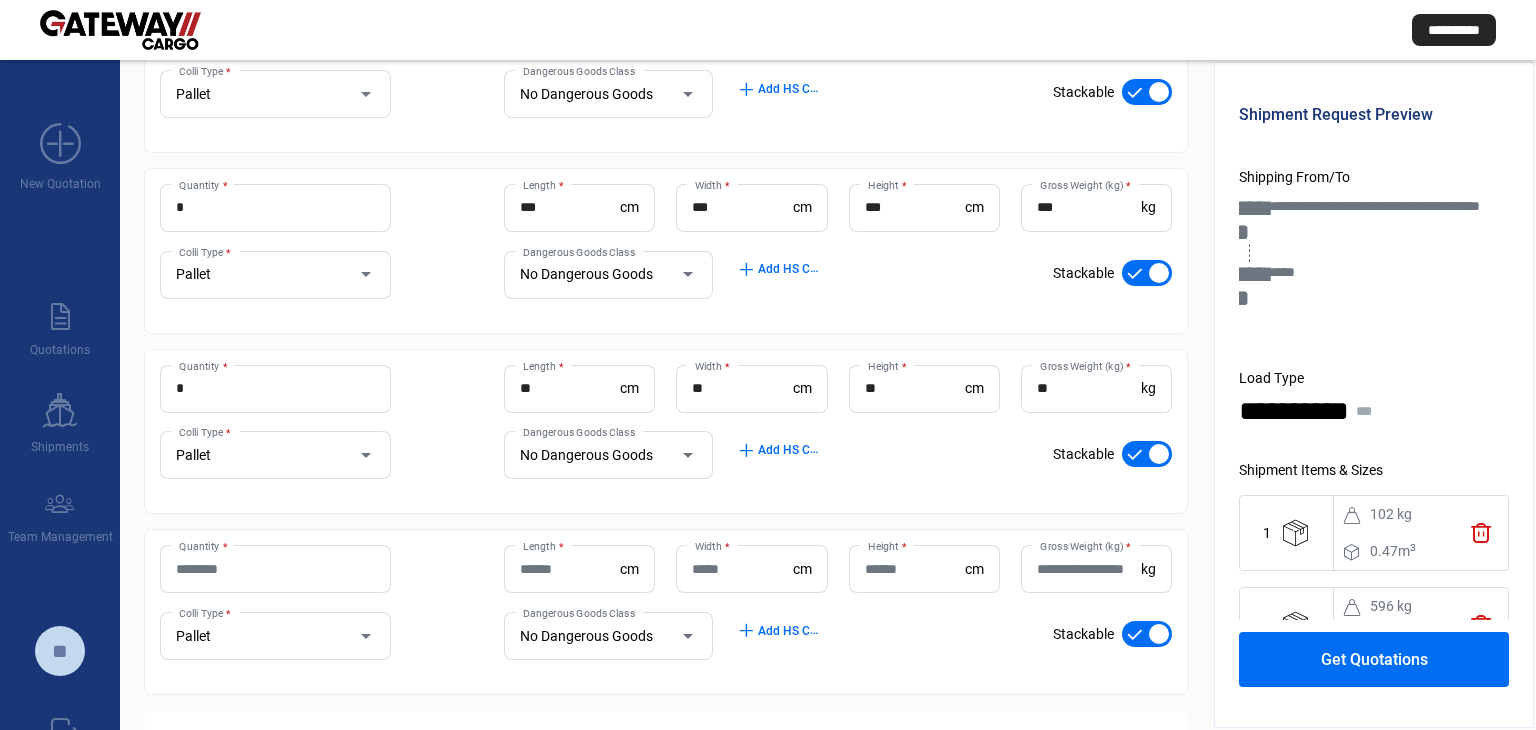 click on "Quantity *" at bounding box center [275, 569] 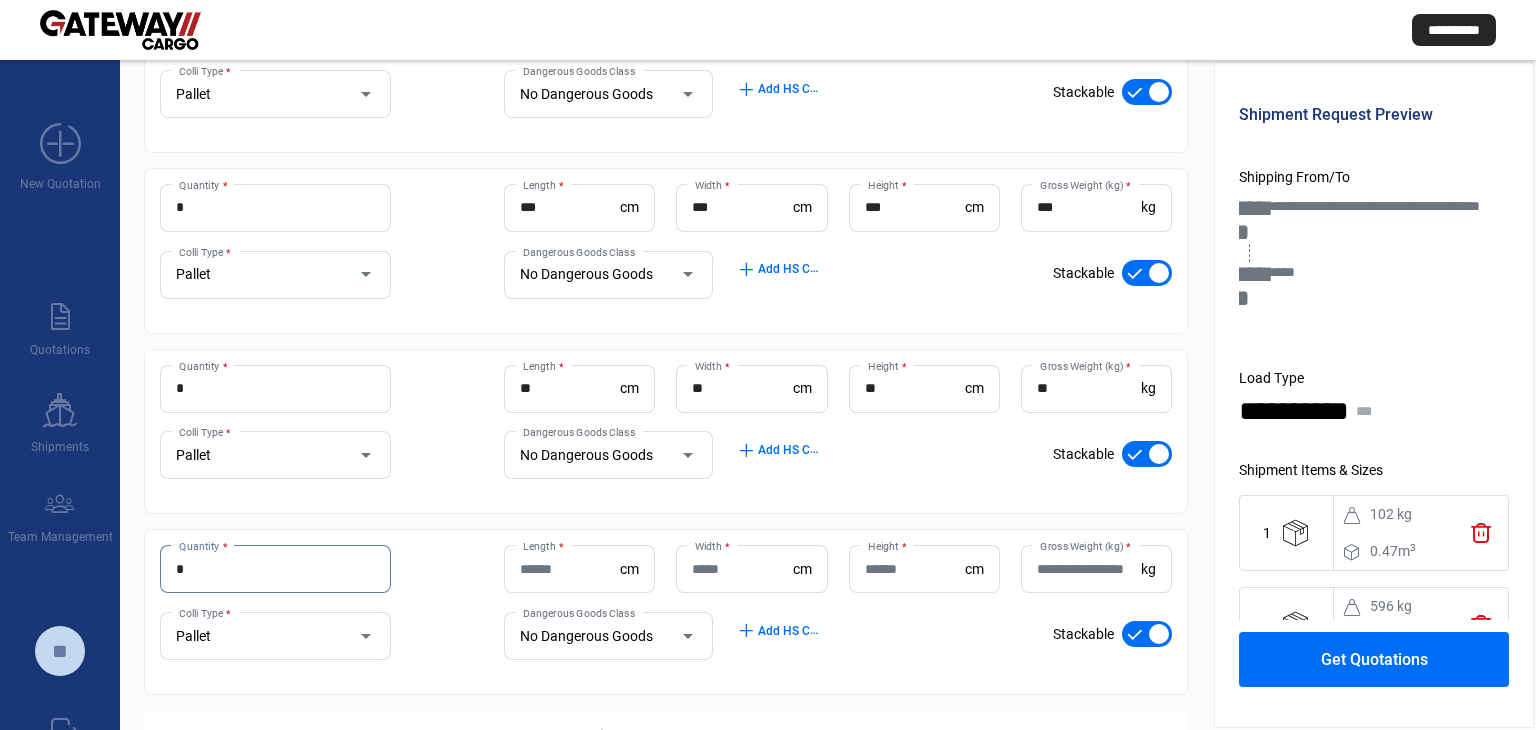 type on "*" 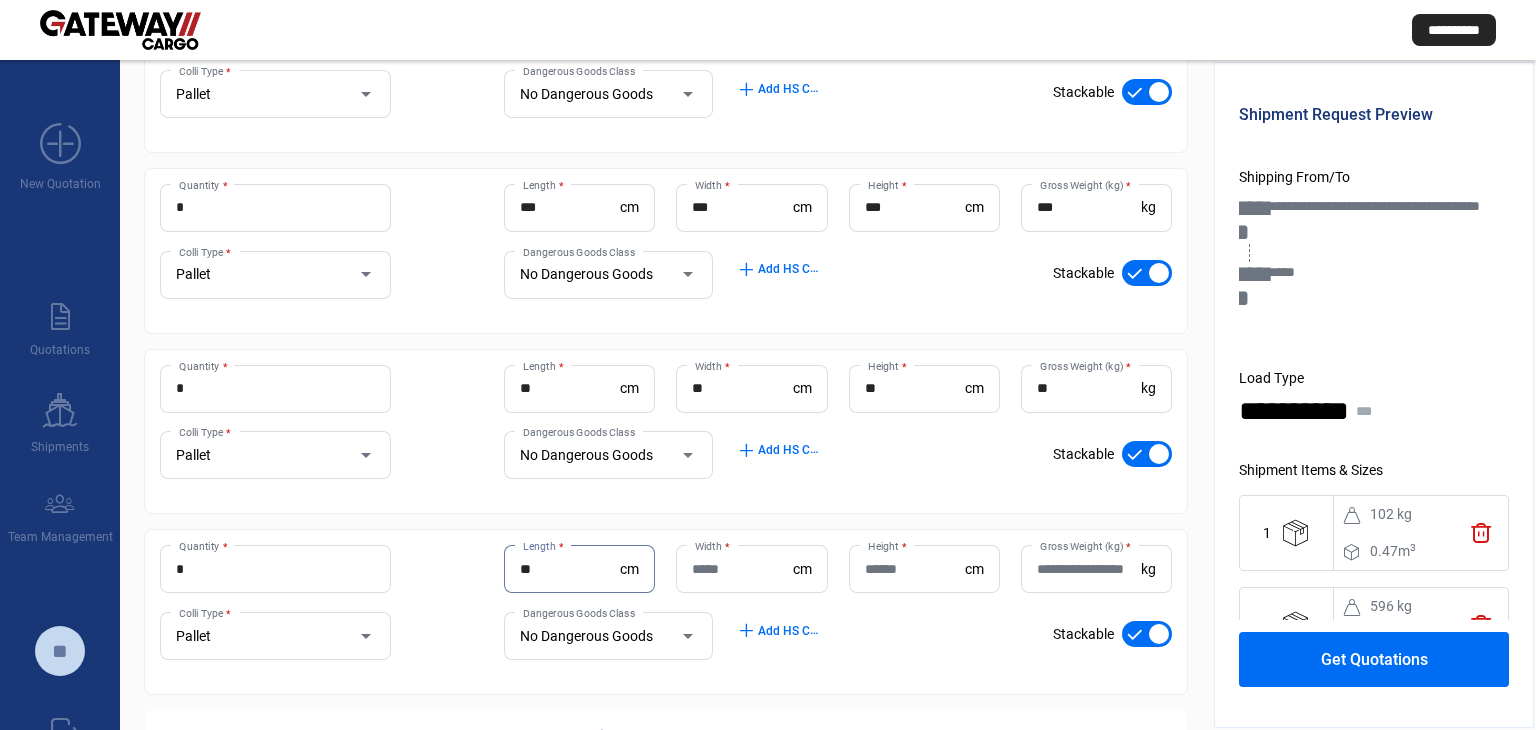 type on "**" 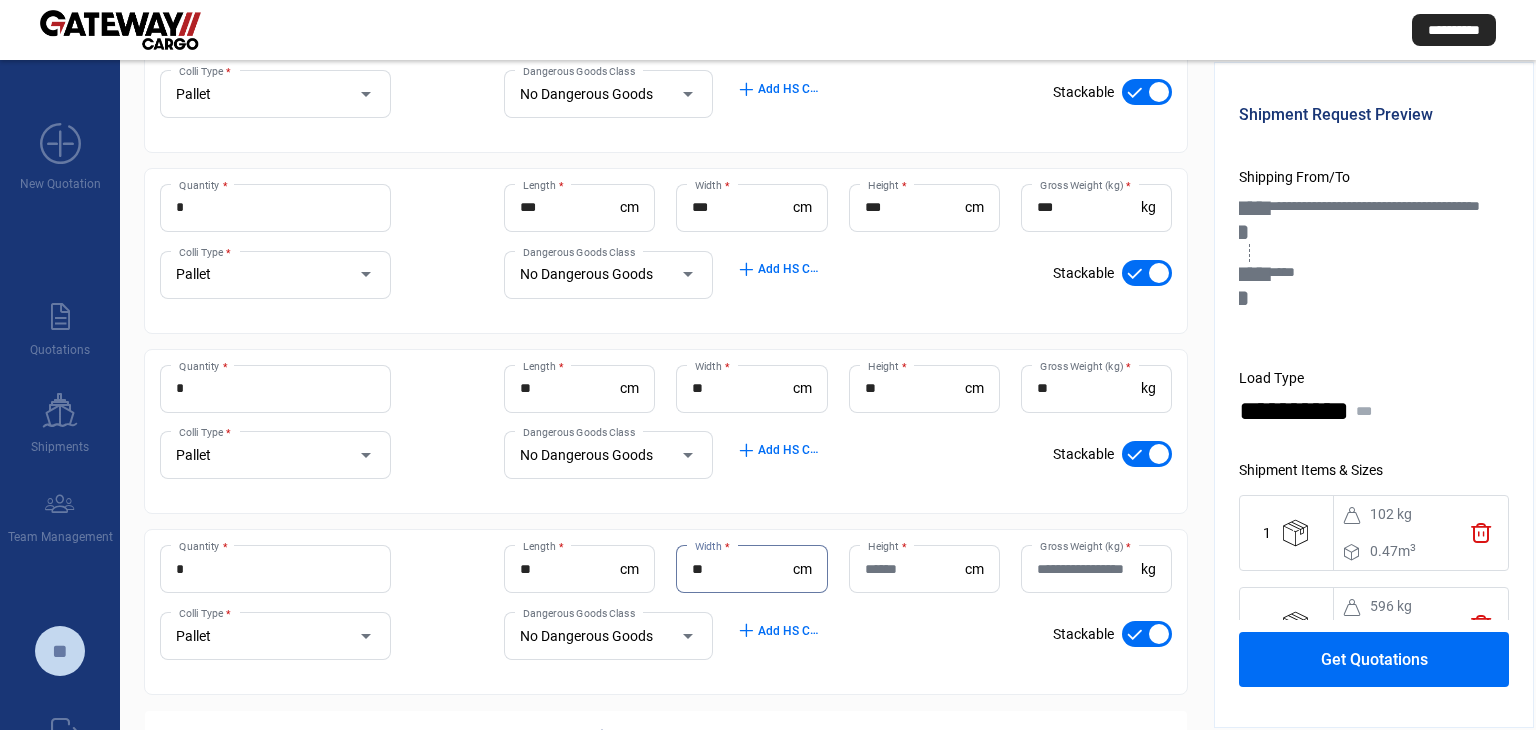 type on "**" 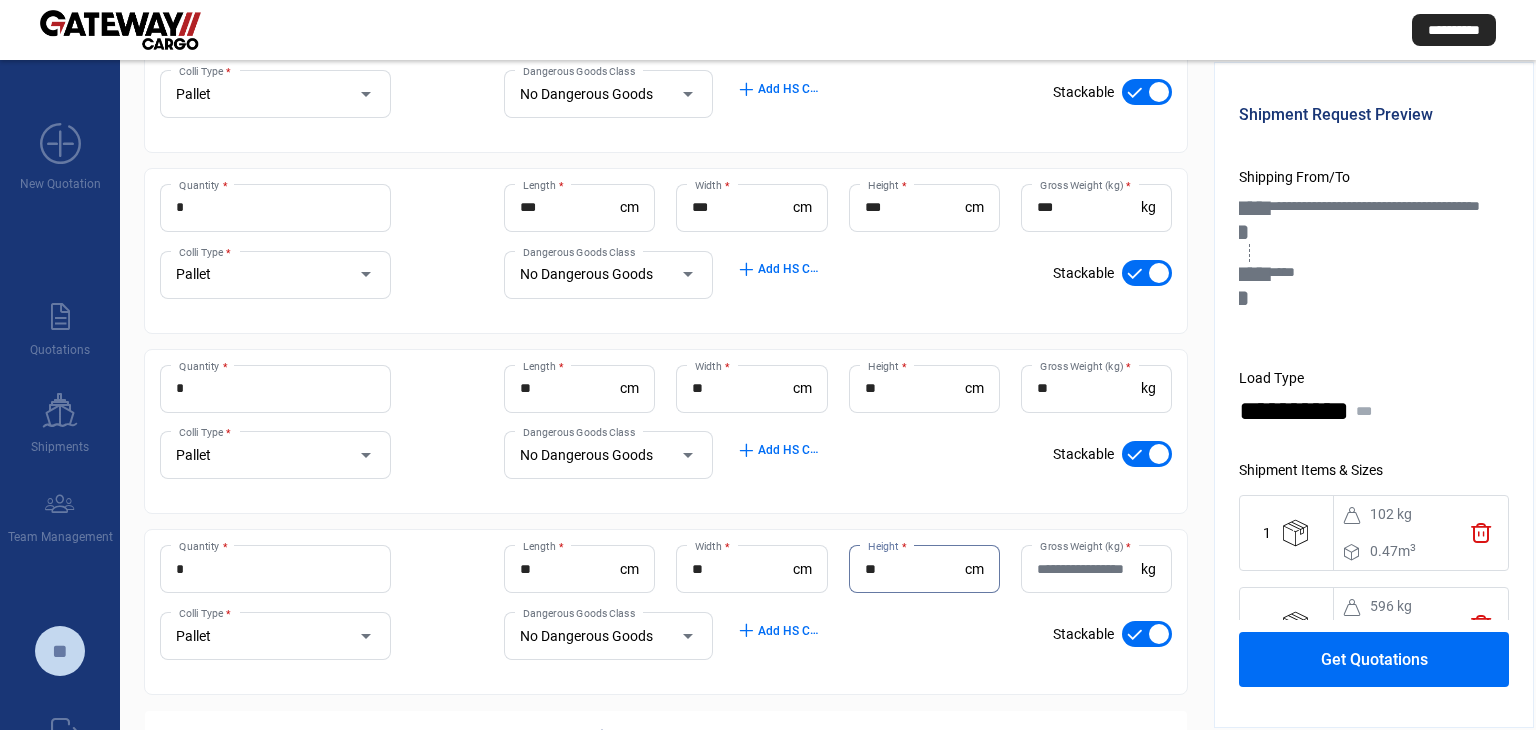 type on "**" 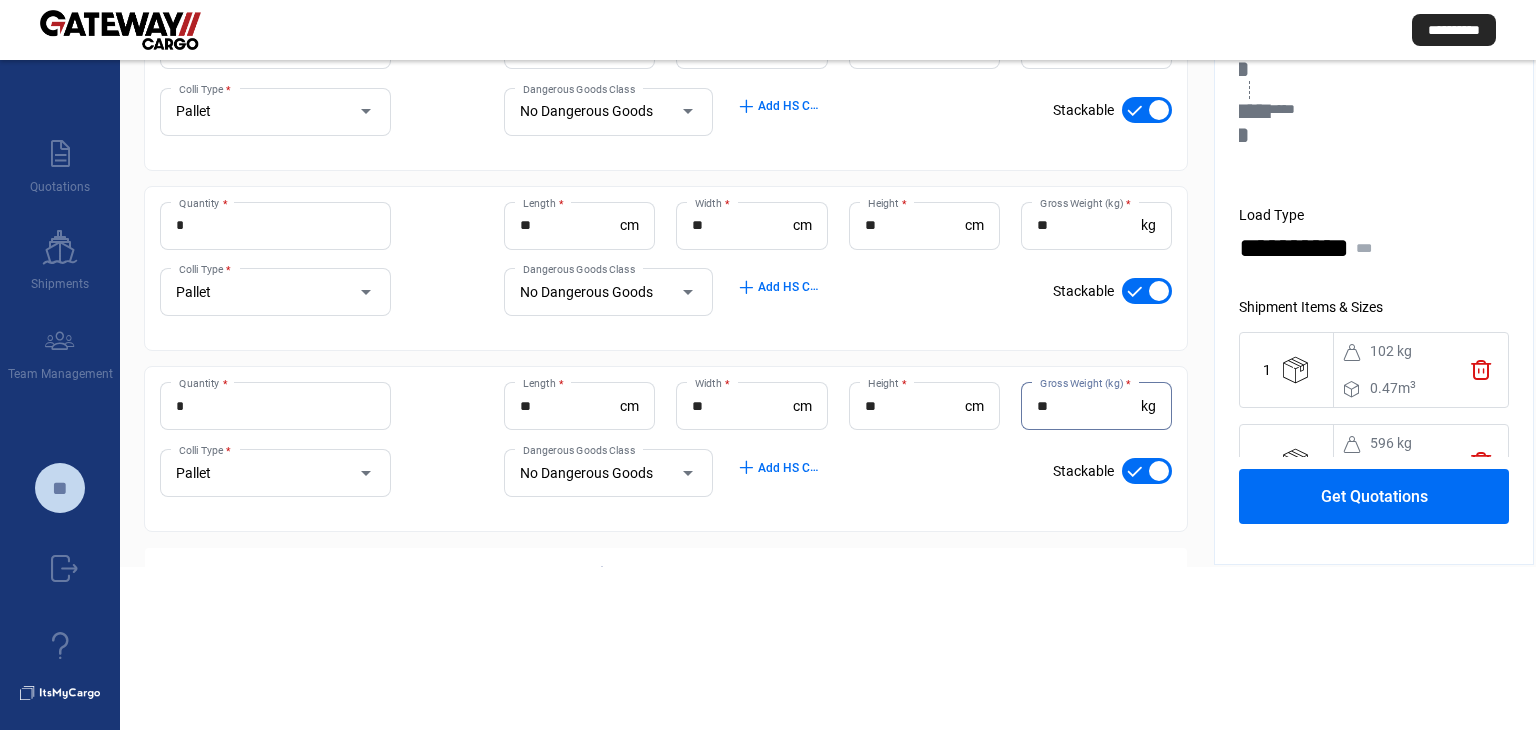 scroll, scrollTop: 176, scrollLeft: 0, axis: vertical 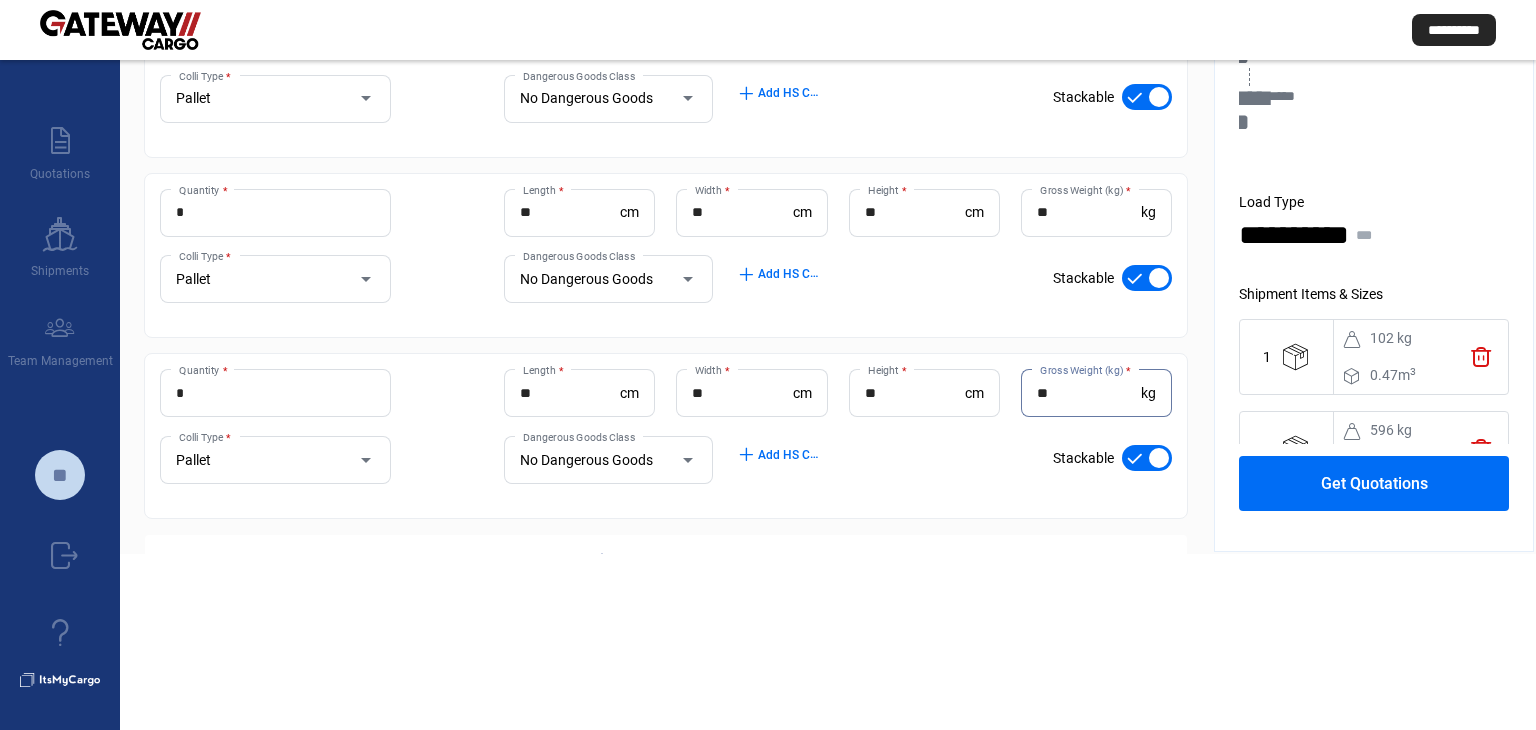 type on "**" 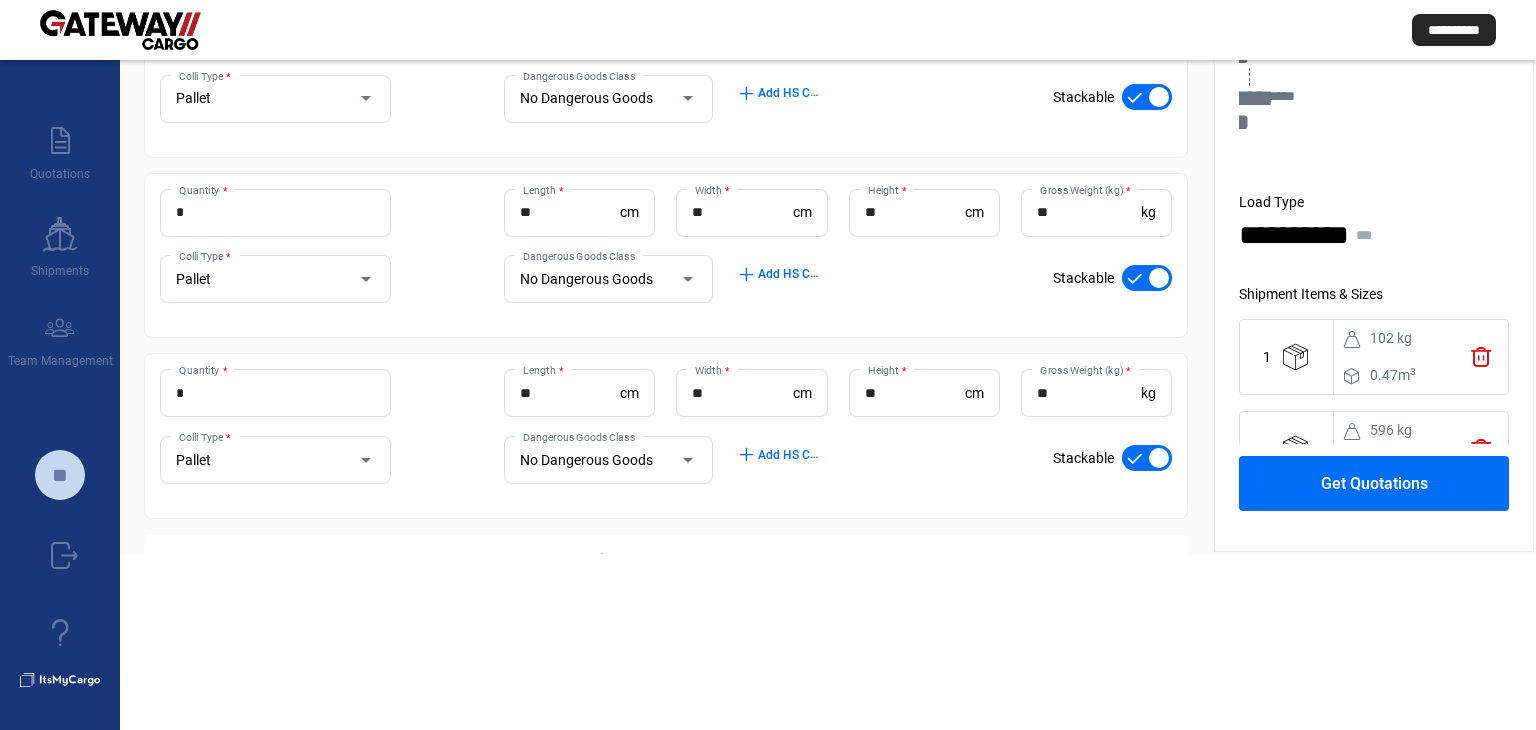 scroll, scrollTop: 0, scrollLeft: 0, axis: both 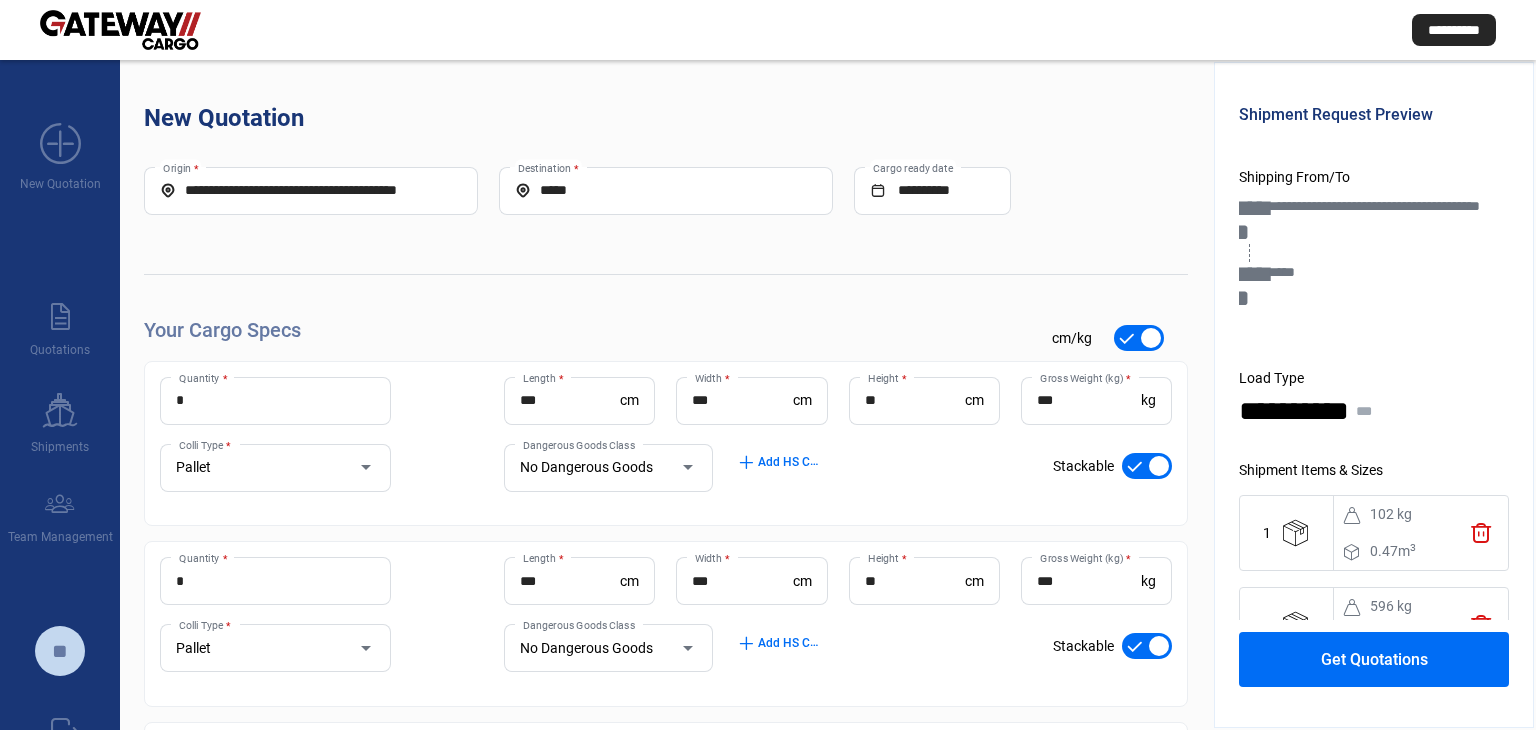 click on "Get Quotations" 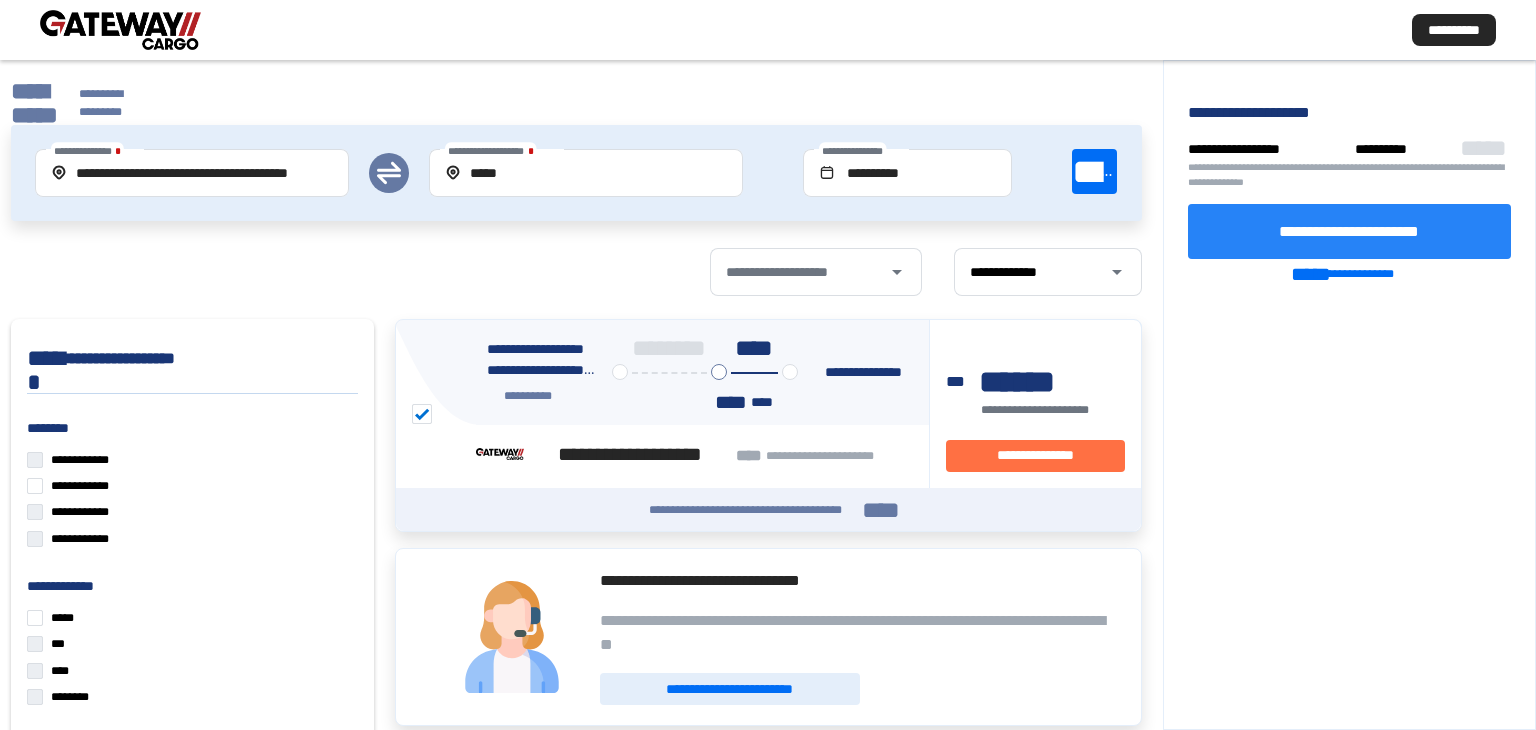 click on "**********" 